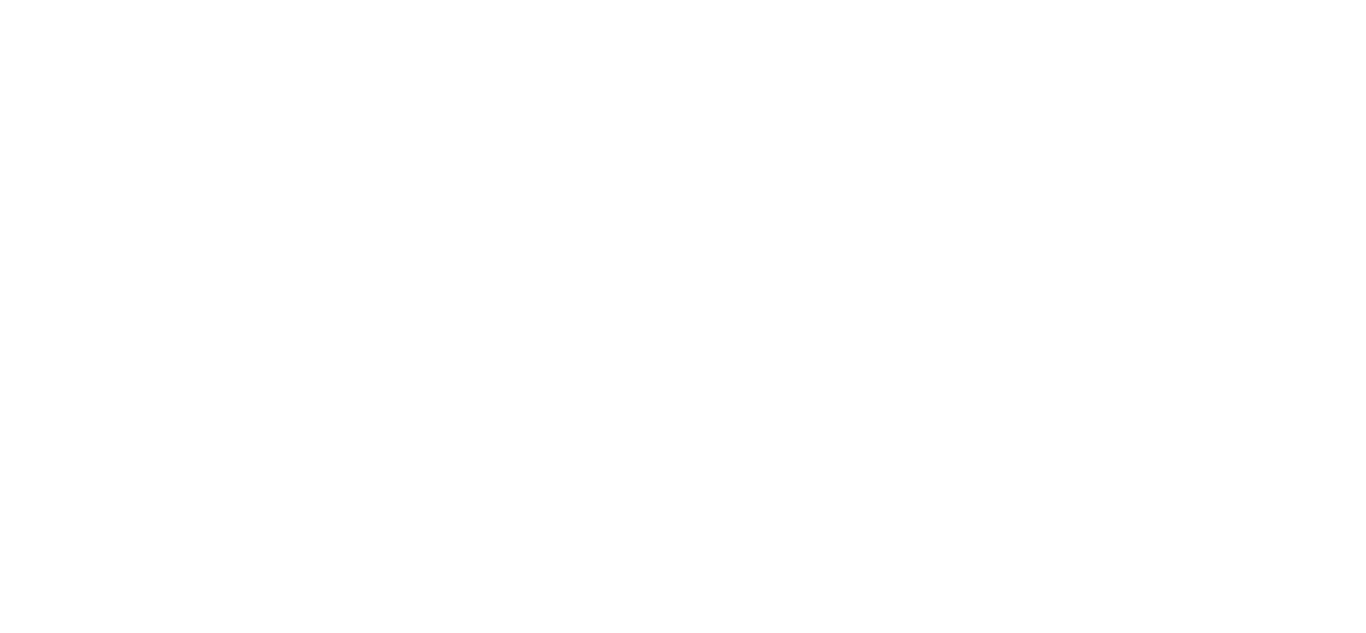 scroll, scrollTop: 0, scrollLeft: 0, axis: both 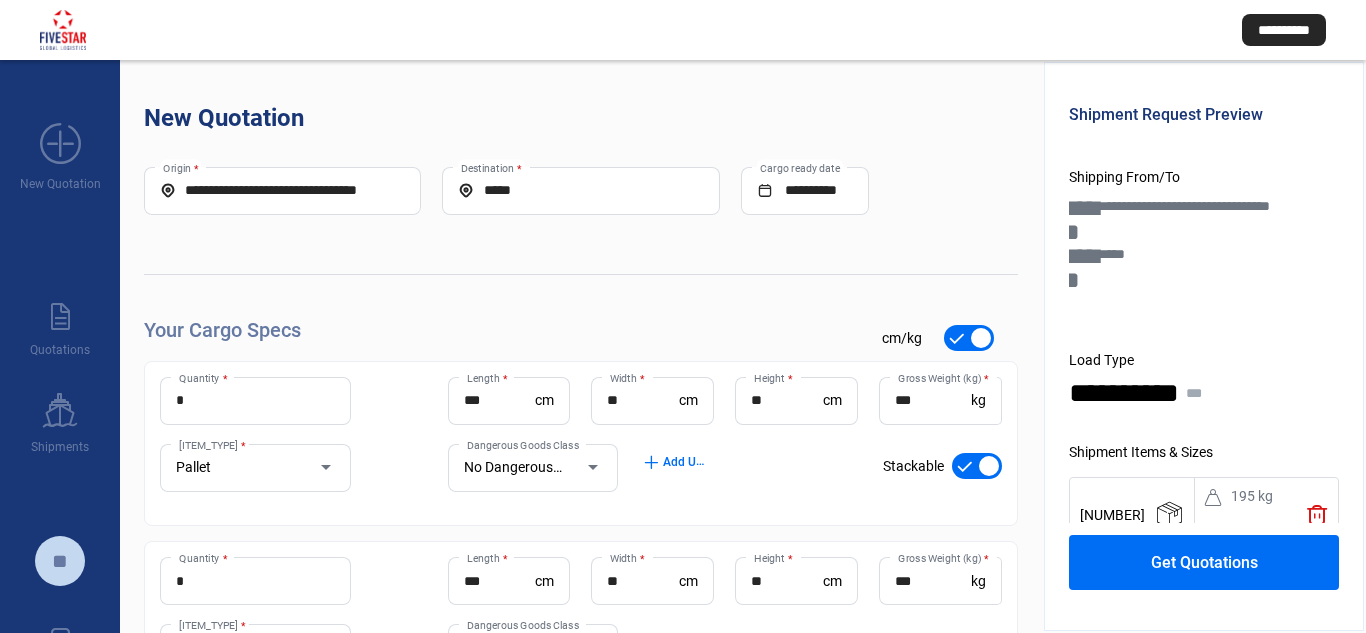 click on "**********" at bounding box center [282, 190] 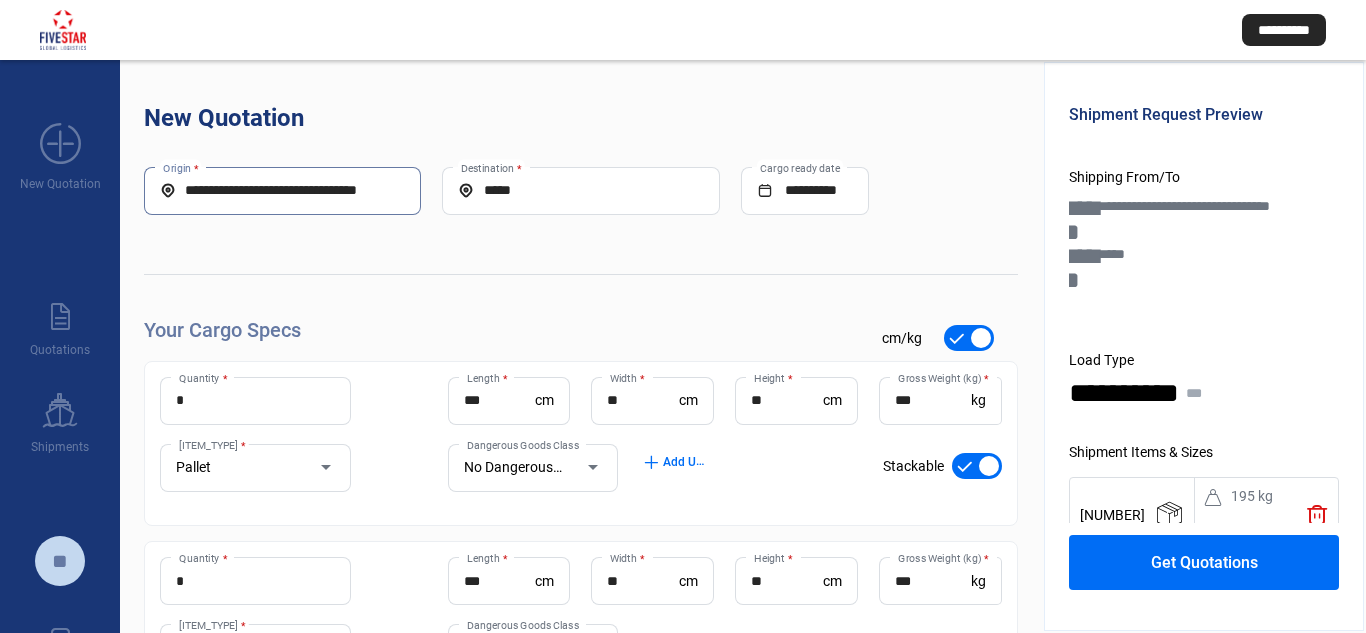 click on "**********" at bounding box center [282, 191] 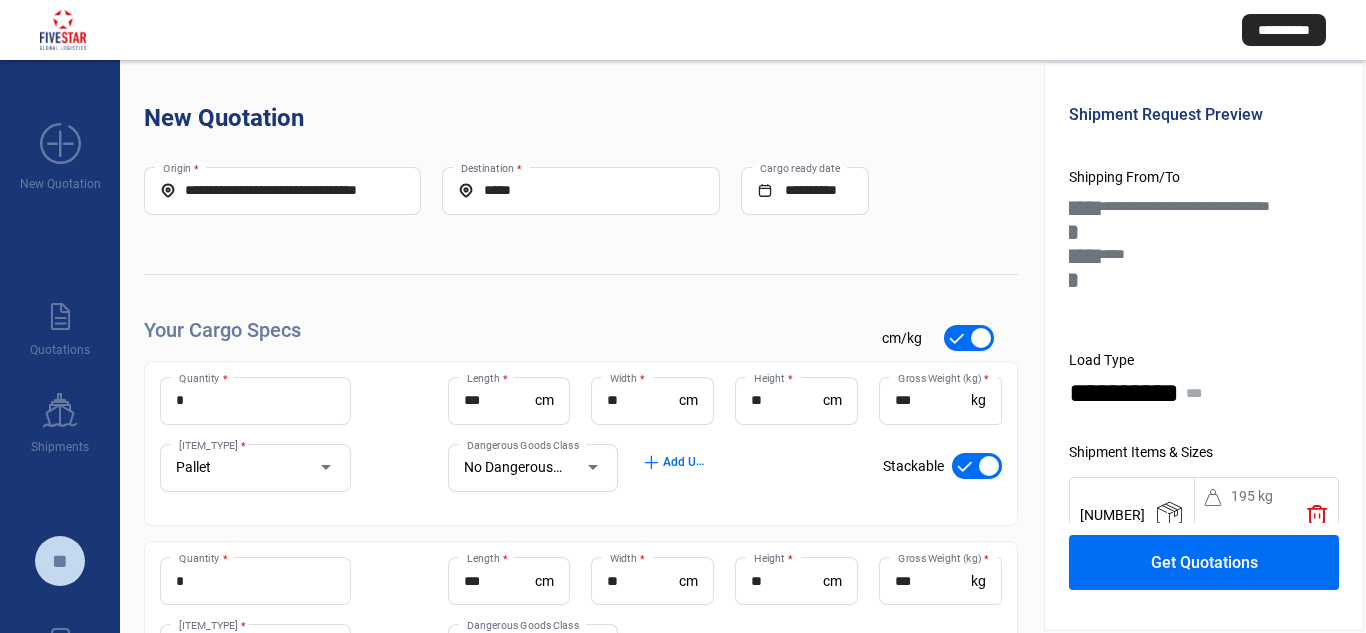 click on "**********" at bounding box center (282, 191) 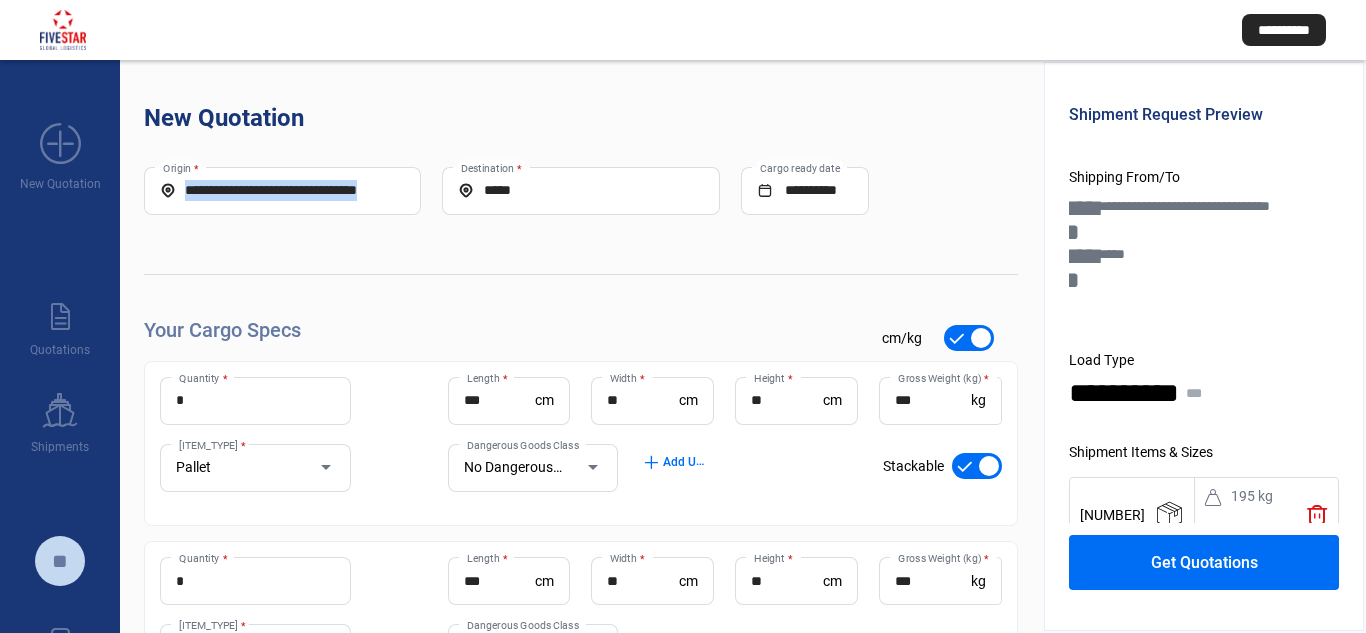 click on "**********" at bounding box center (282, 191) 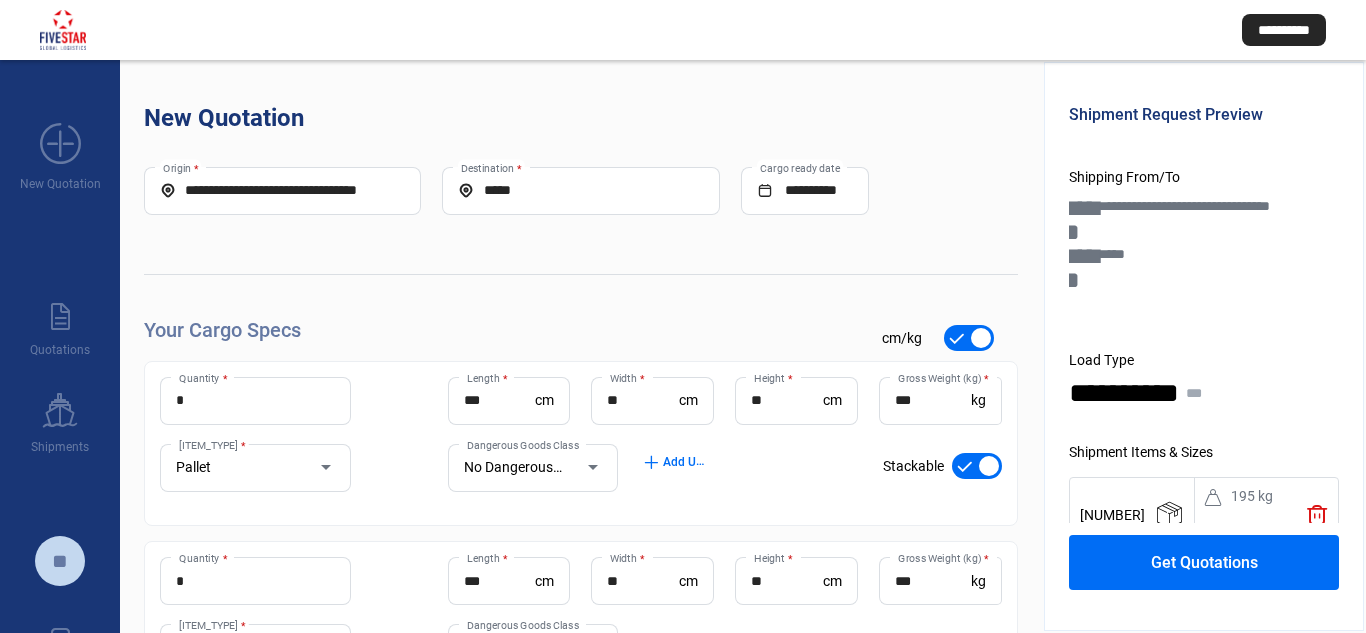 click on "**********" at bounding box center [282, 191] 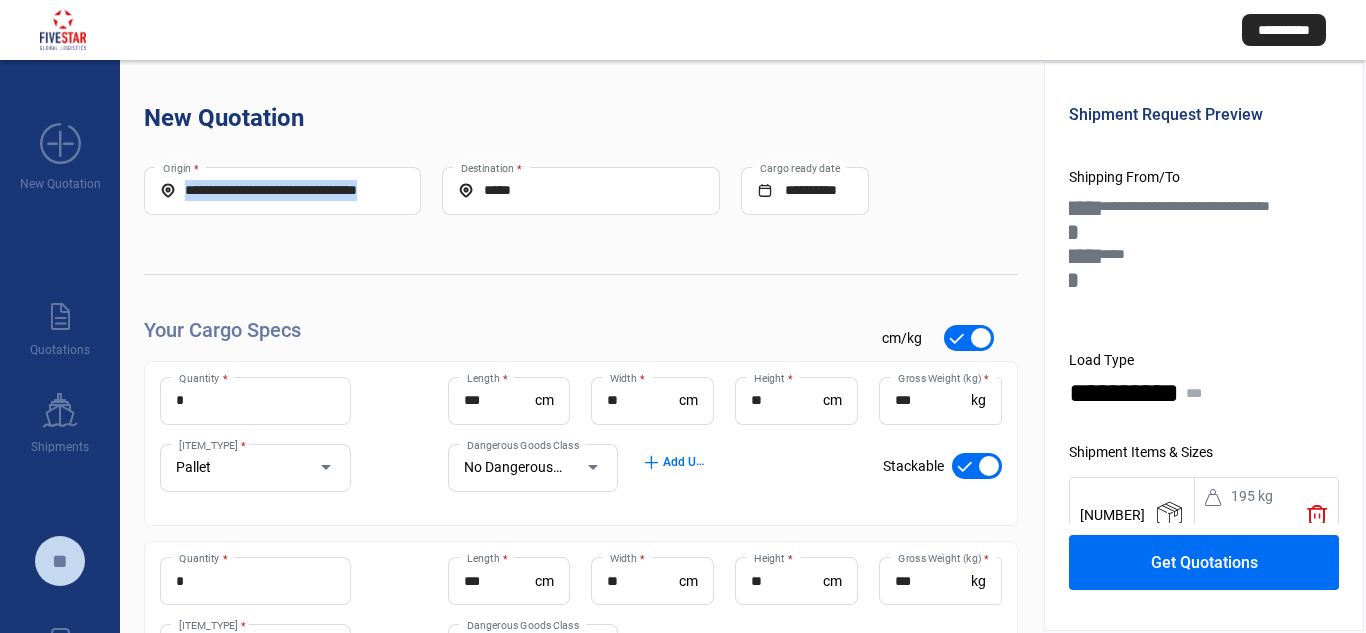 click on "**********" at bounding box center [282, 191] 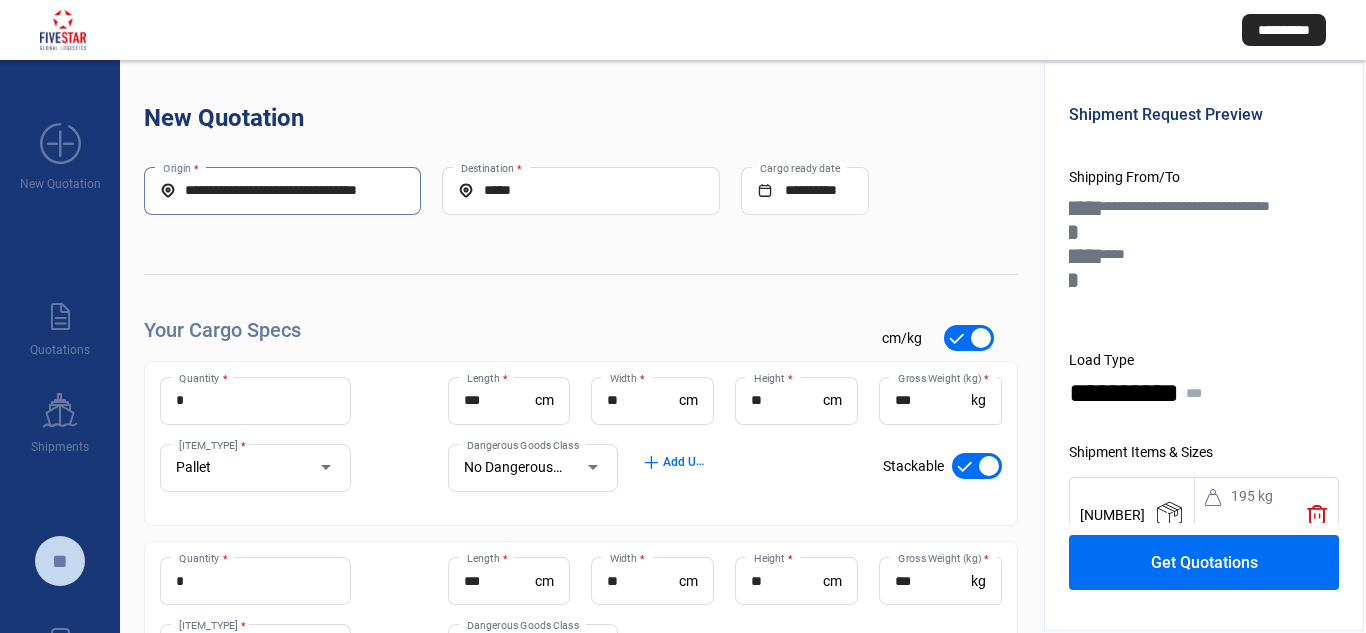click on "**********" at bounding box center (282, 190) 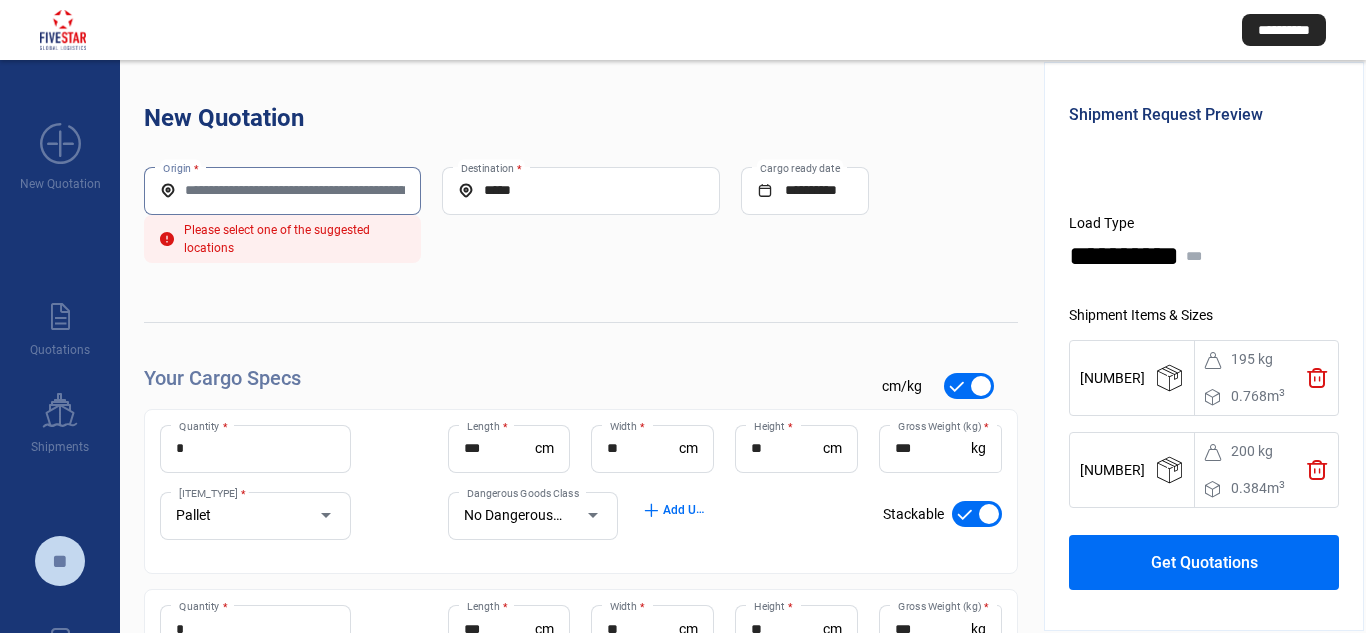 scroll, scrollTop: 139, scrollLeft: 0, axis: vertical 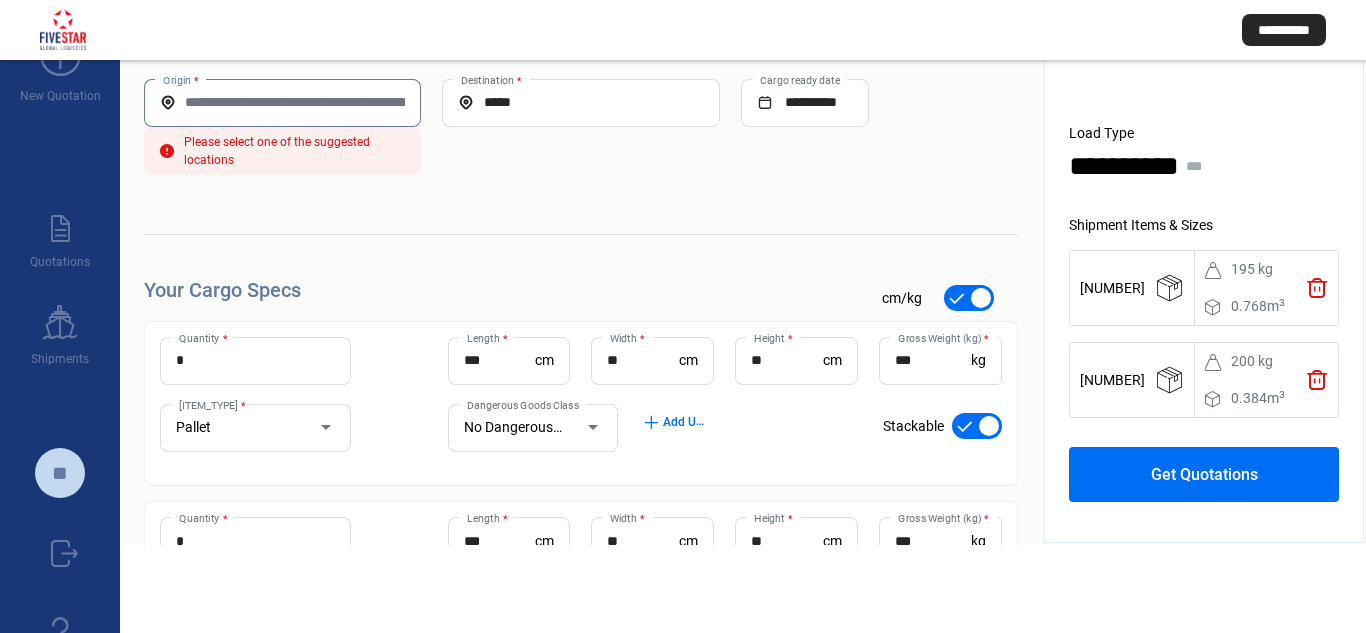 click on "trash" at bounding box center [1317, 288] 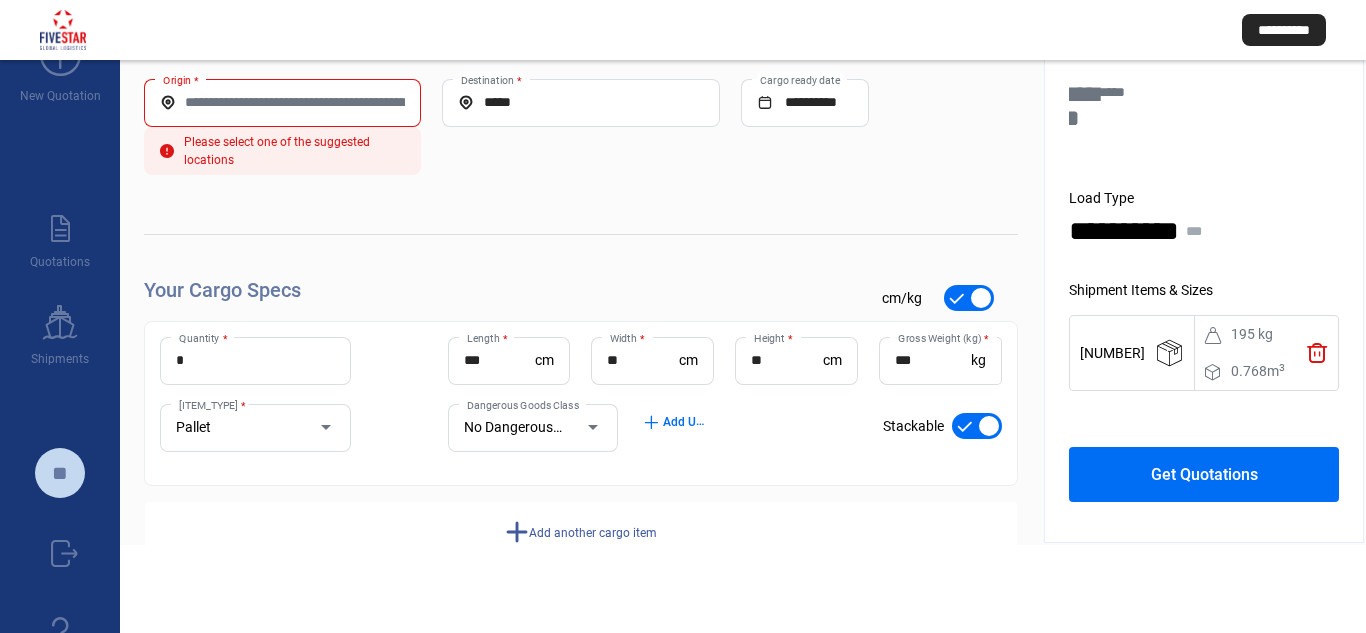 scroll, scrollTop: 47, scrollLeft: 0, axis: vertical 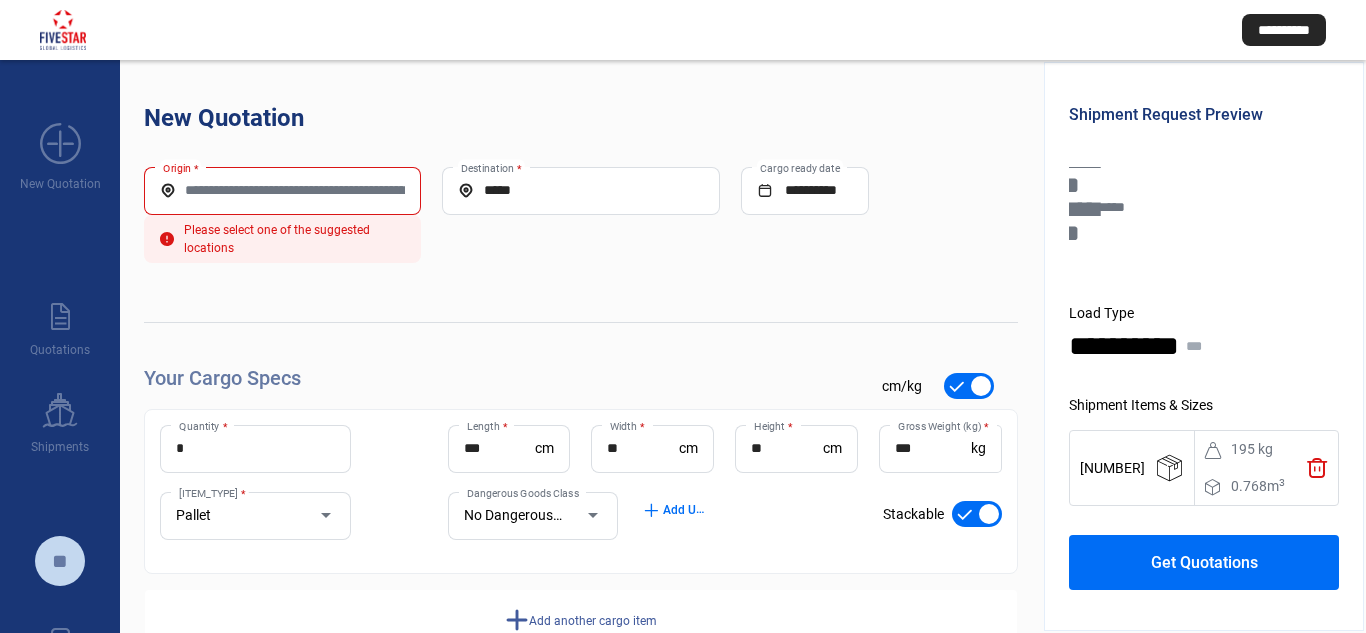 click on "Origin *" at bounding box center [282, 190] 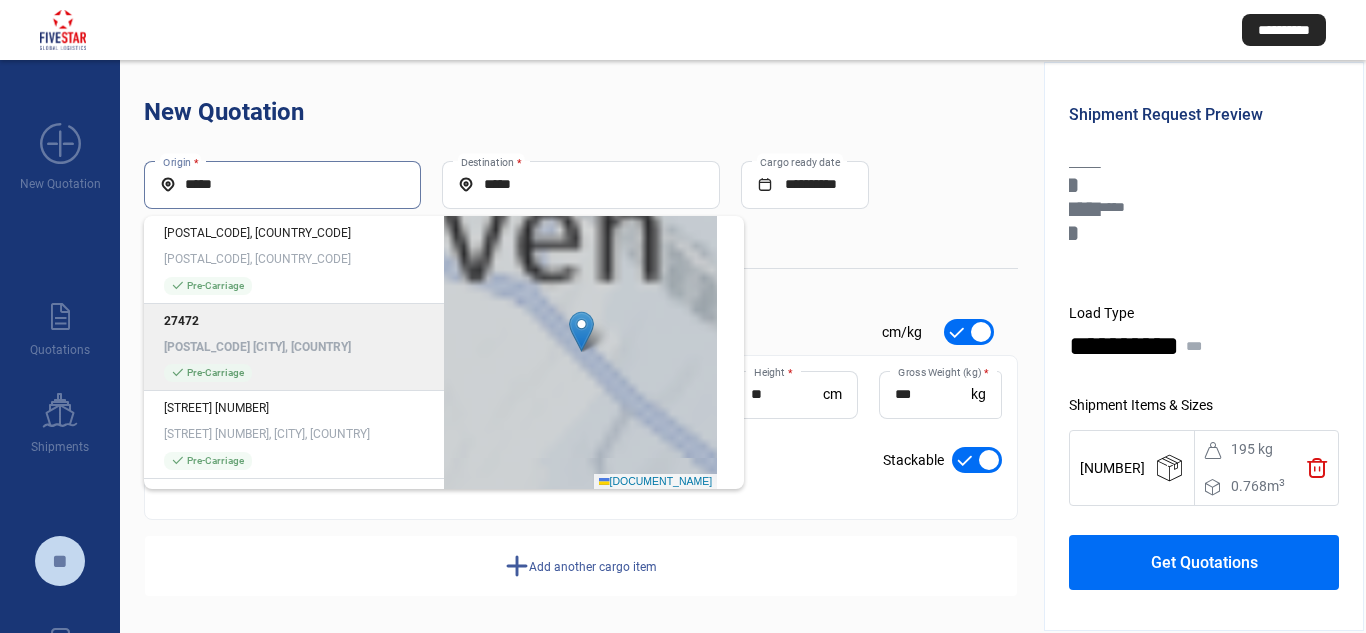 scroll, scrollTop: 10, scrollLeft: 0, axis: vertical 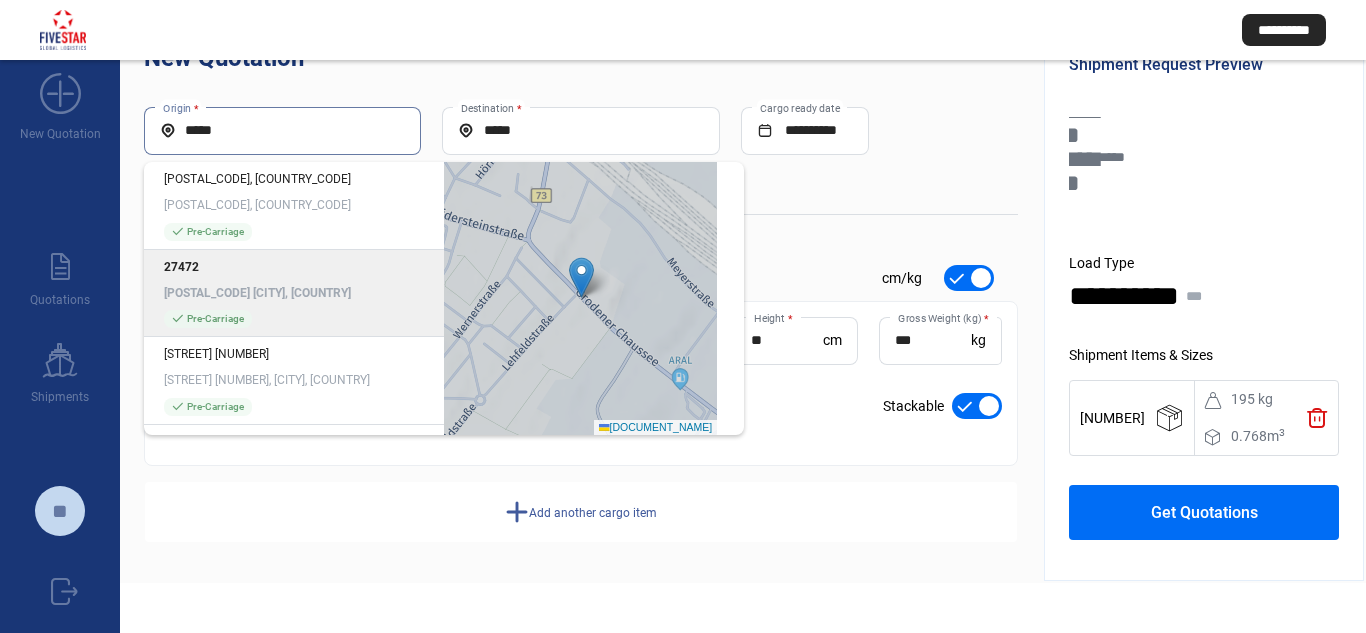 type on "*****" 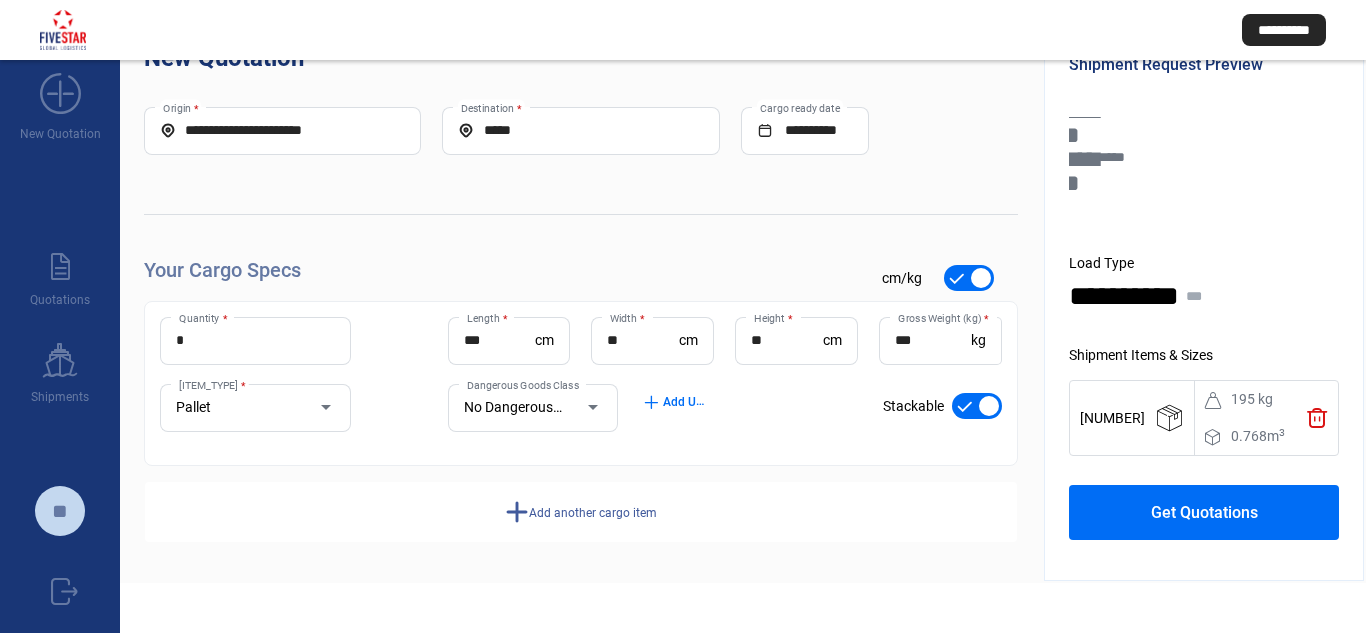 click on "*" at bounding box center (255, 340) 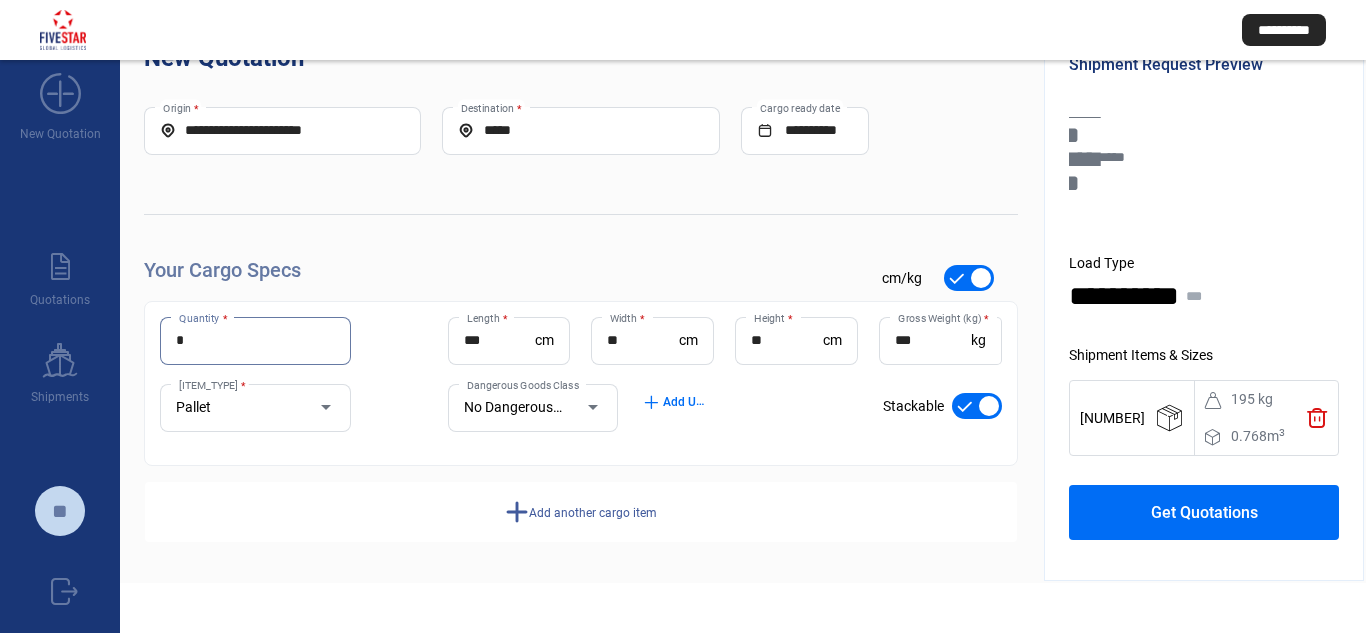 type on "*" 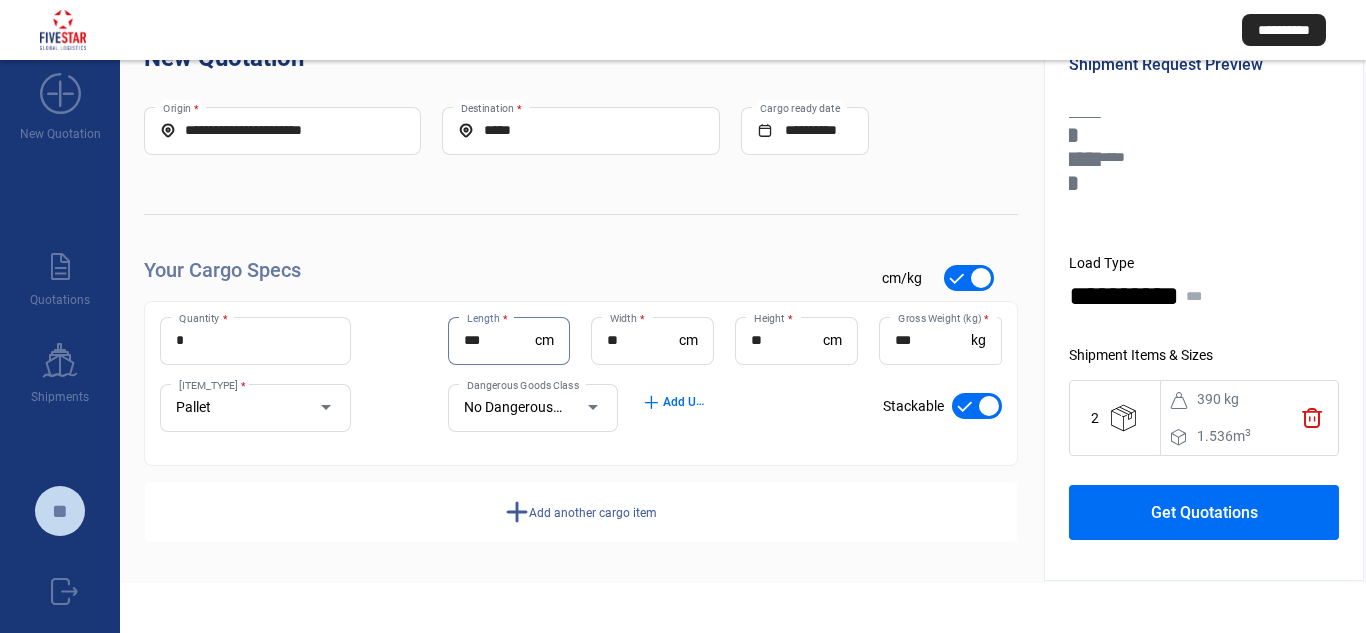 click on "**" at bounding box center [643, 340] 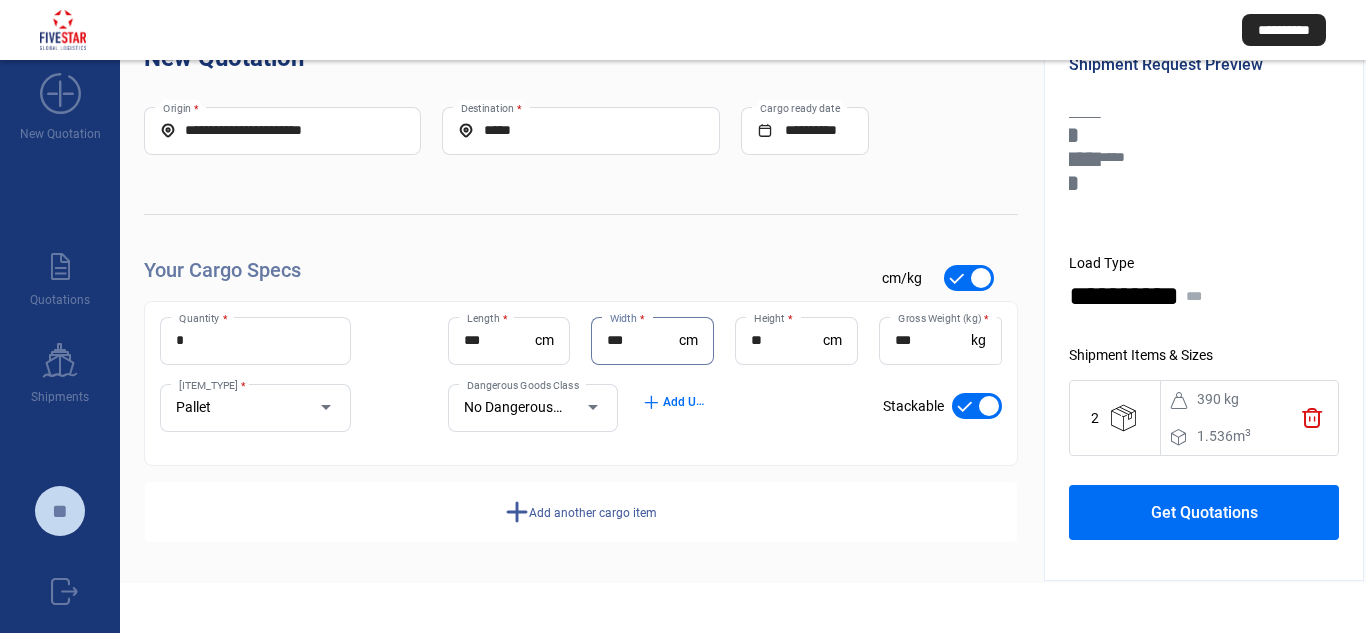 type on "***" 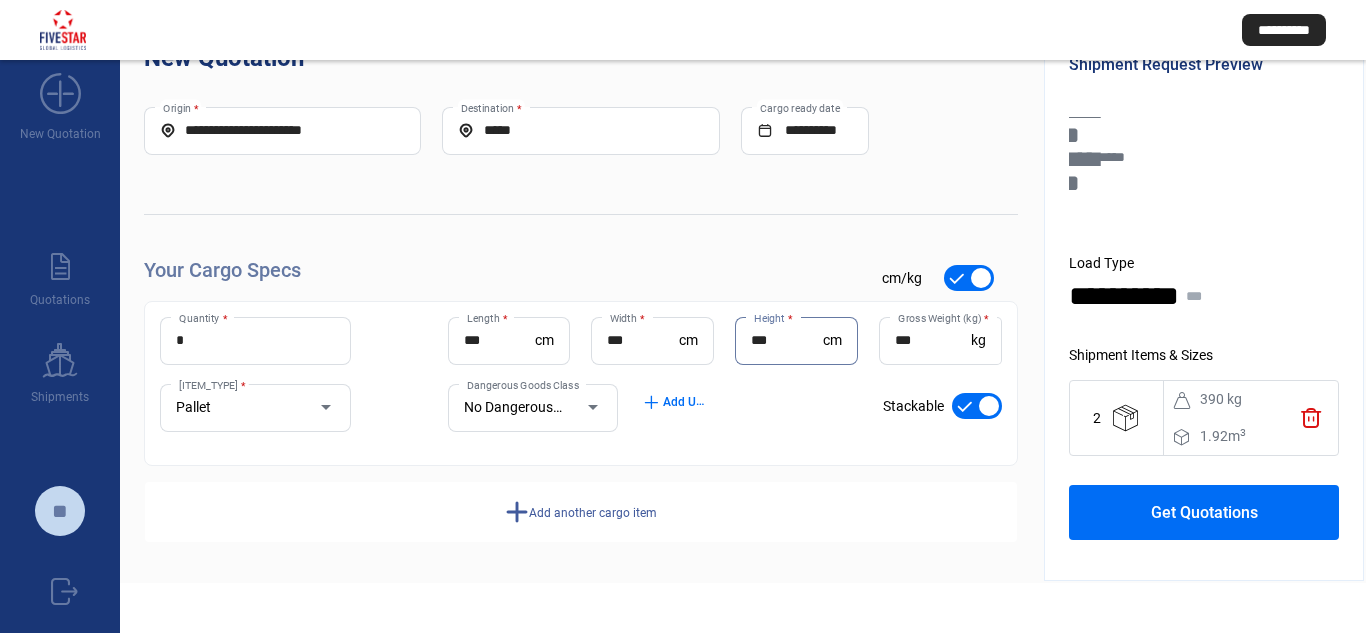 type on "***" 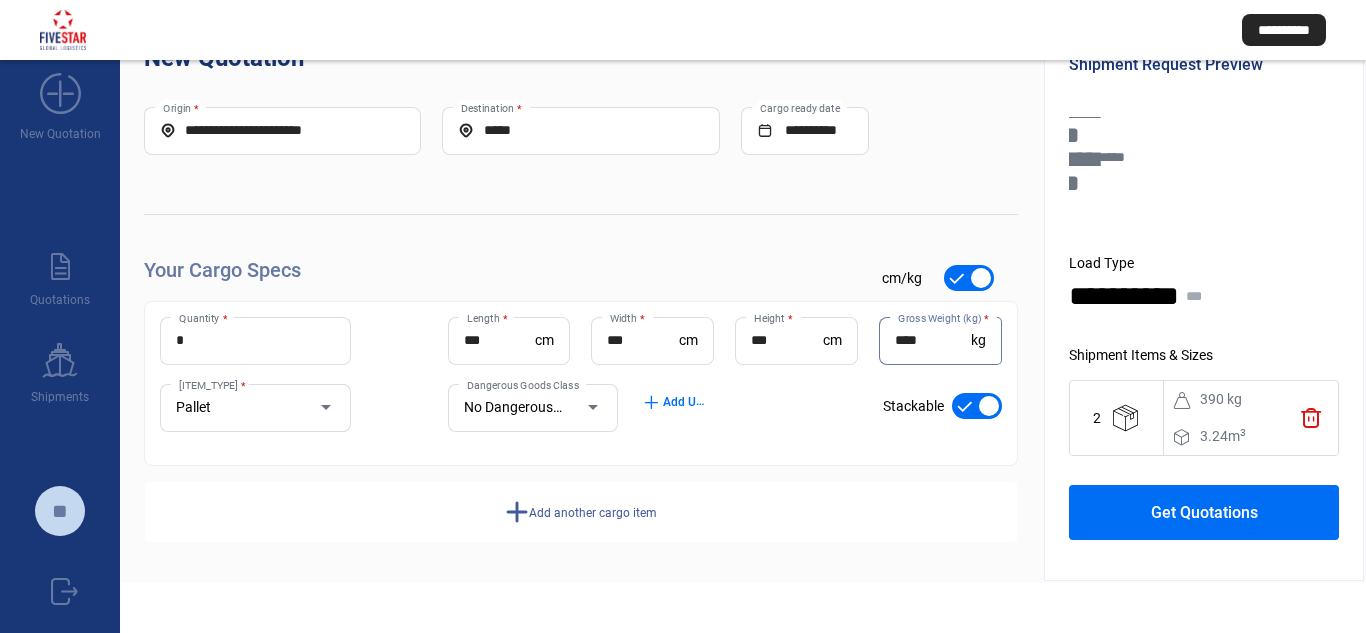type on "****" 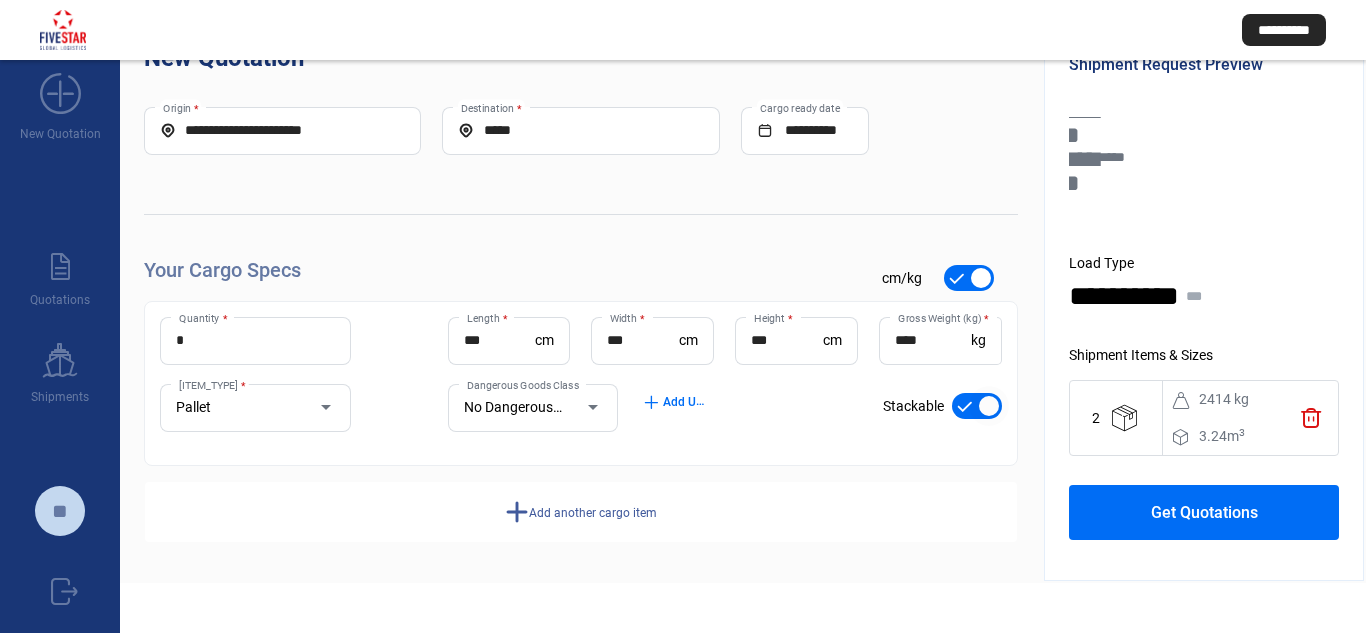 click at bounding box center (977, 406) 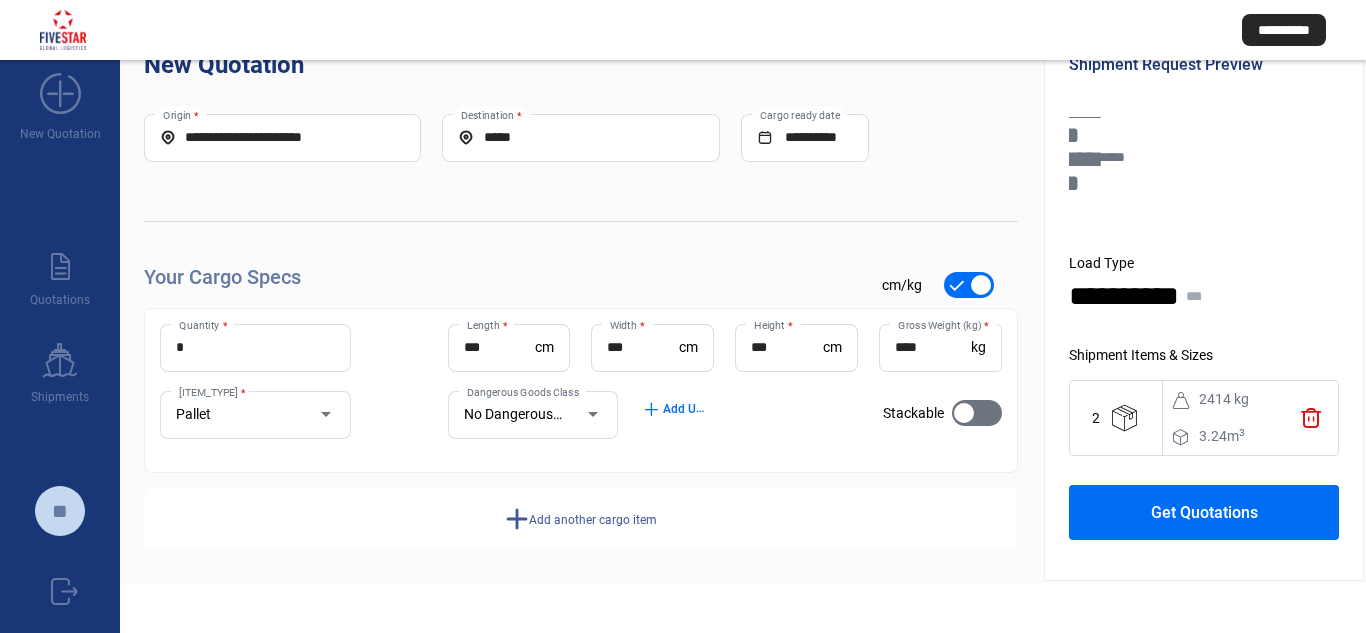 scroll, scrollTop: 0, scrollLeft: 0, axis: both 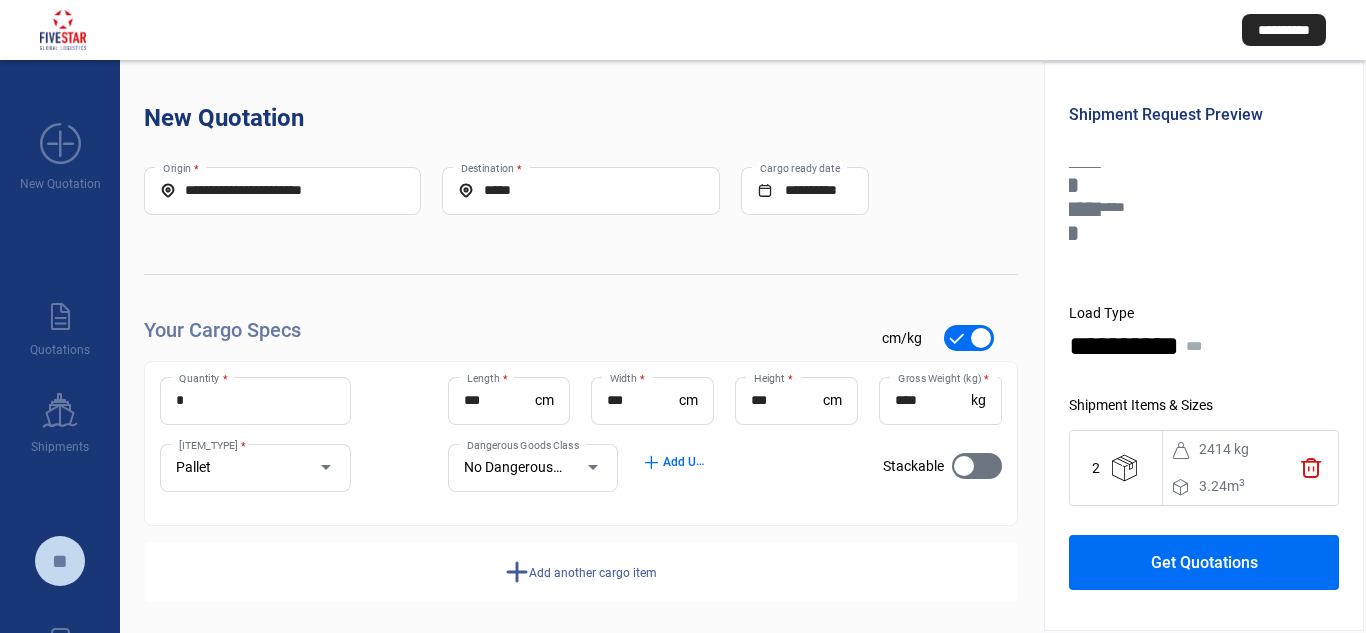 click on "Get Quotations" at bounding box center (1204, 562) 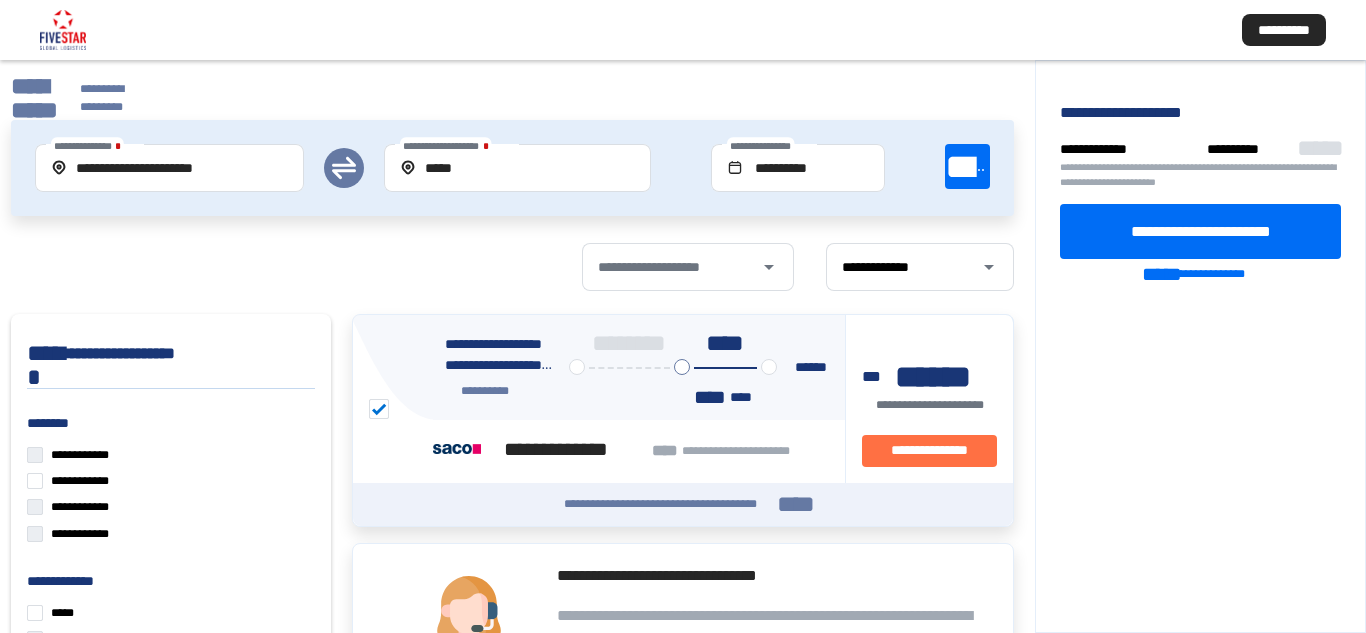 scroll, scrollTop: 0, scrollLeft: 0, axis: both 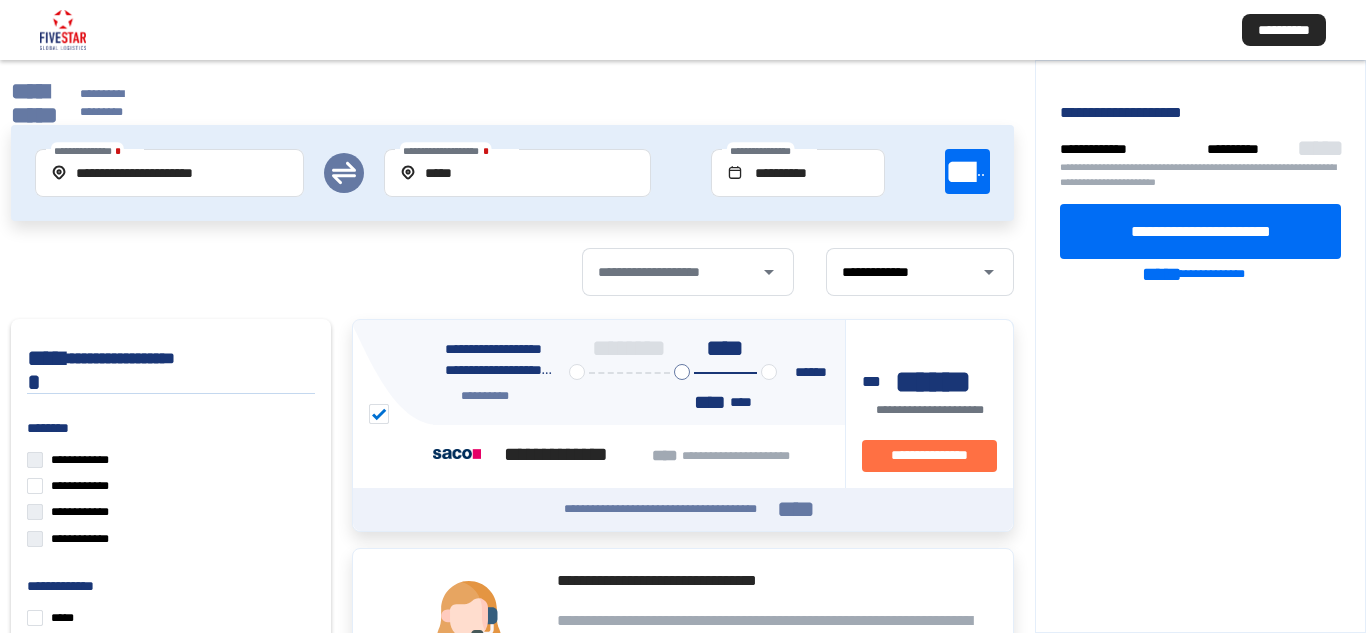 click on "**********" at bounding box center (34, 103) 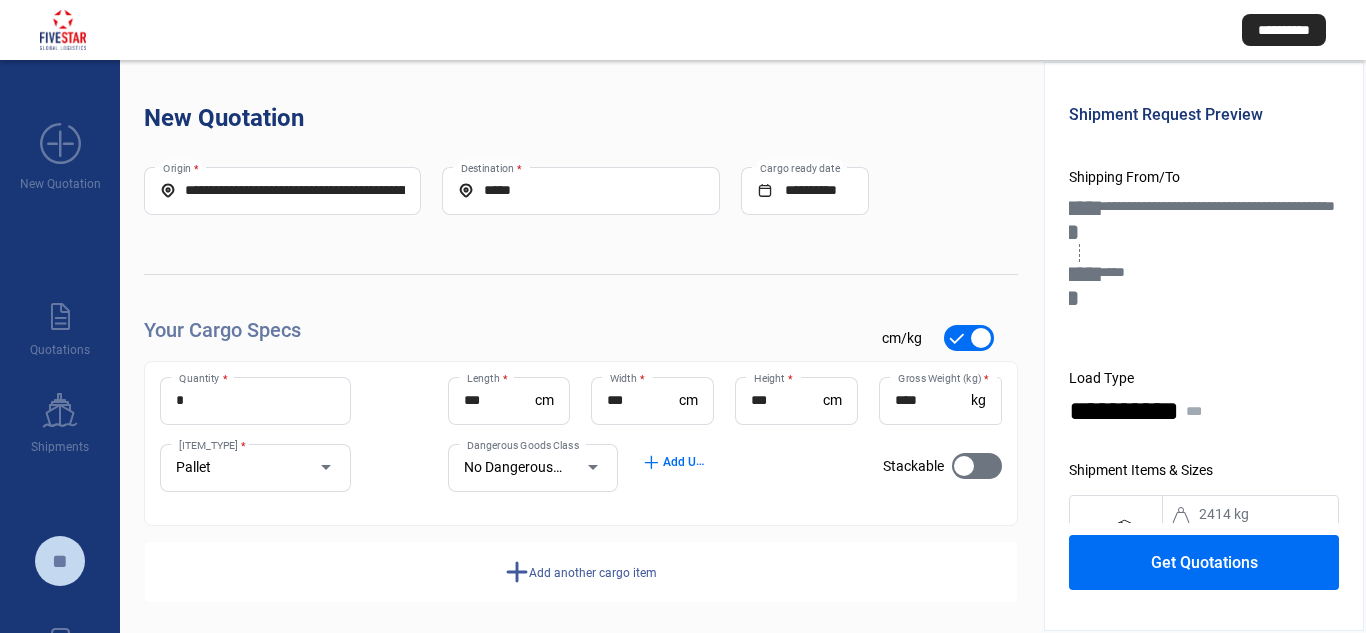 scroll, scrollTop: 10, scrollLeft: 0, axis: vertical 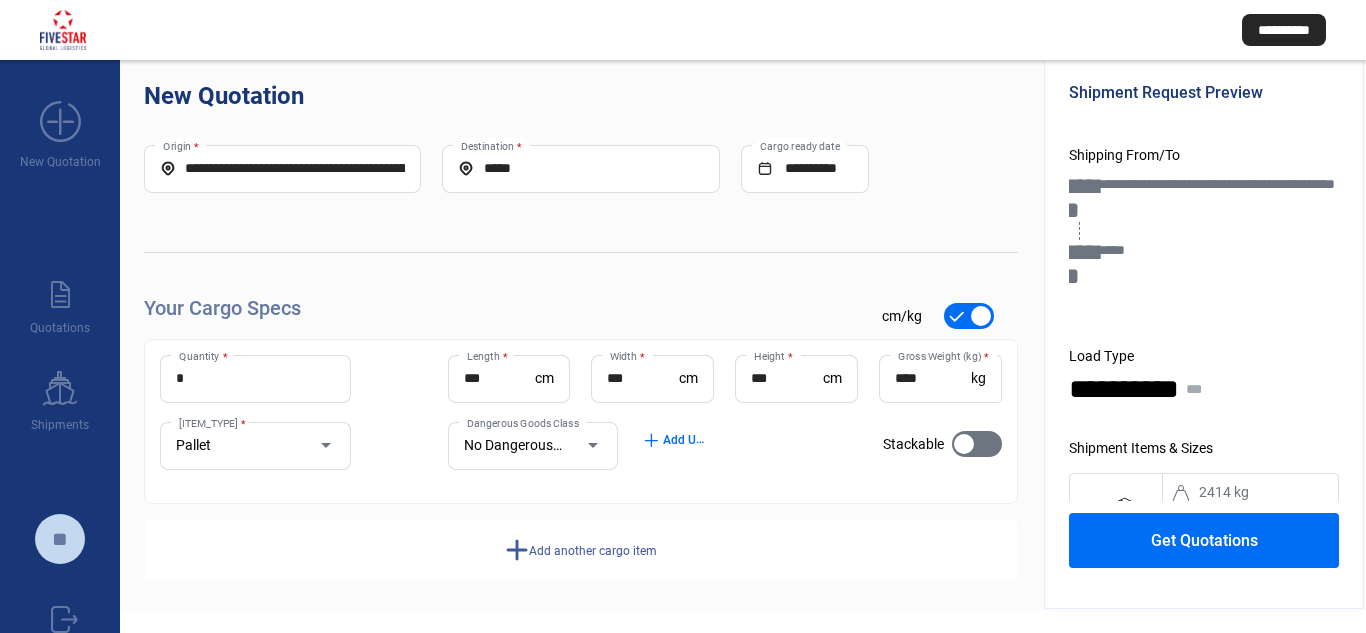 click on "Your Cargo Specs check_mark      cm/kg" at bounding box center [581, 316] 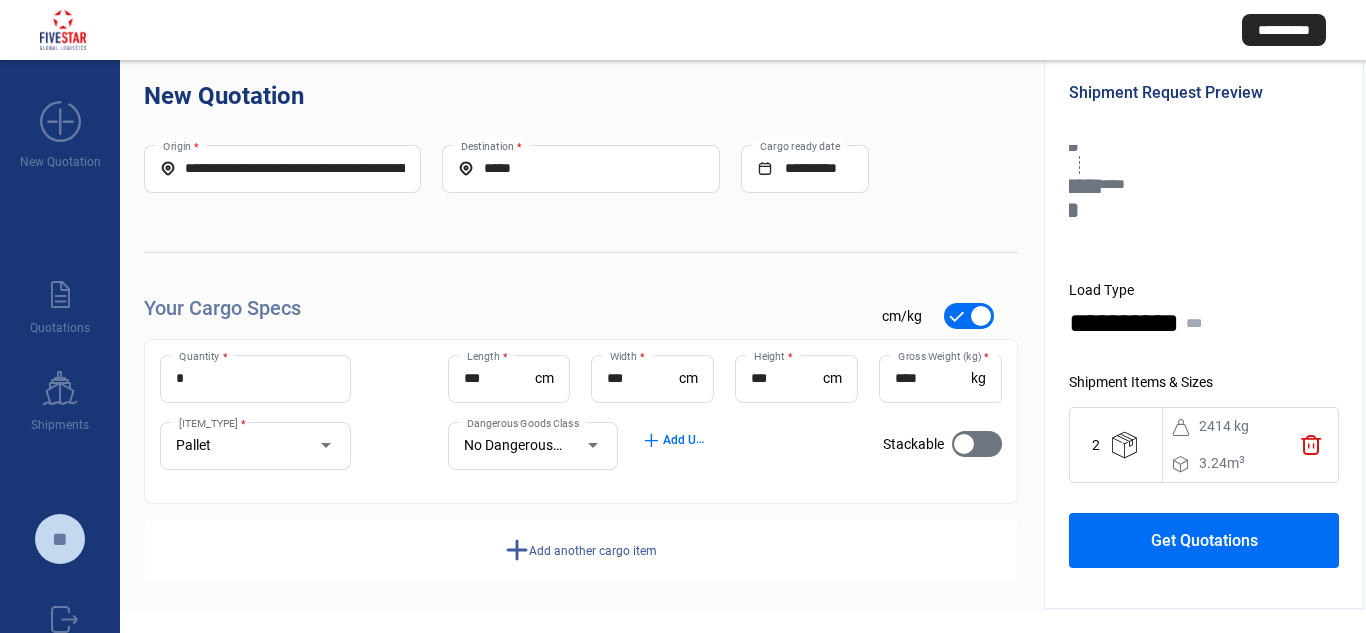 scroll, scrollTop: 67, scrollLeft: 0, axis: vertical 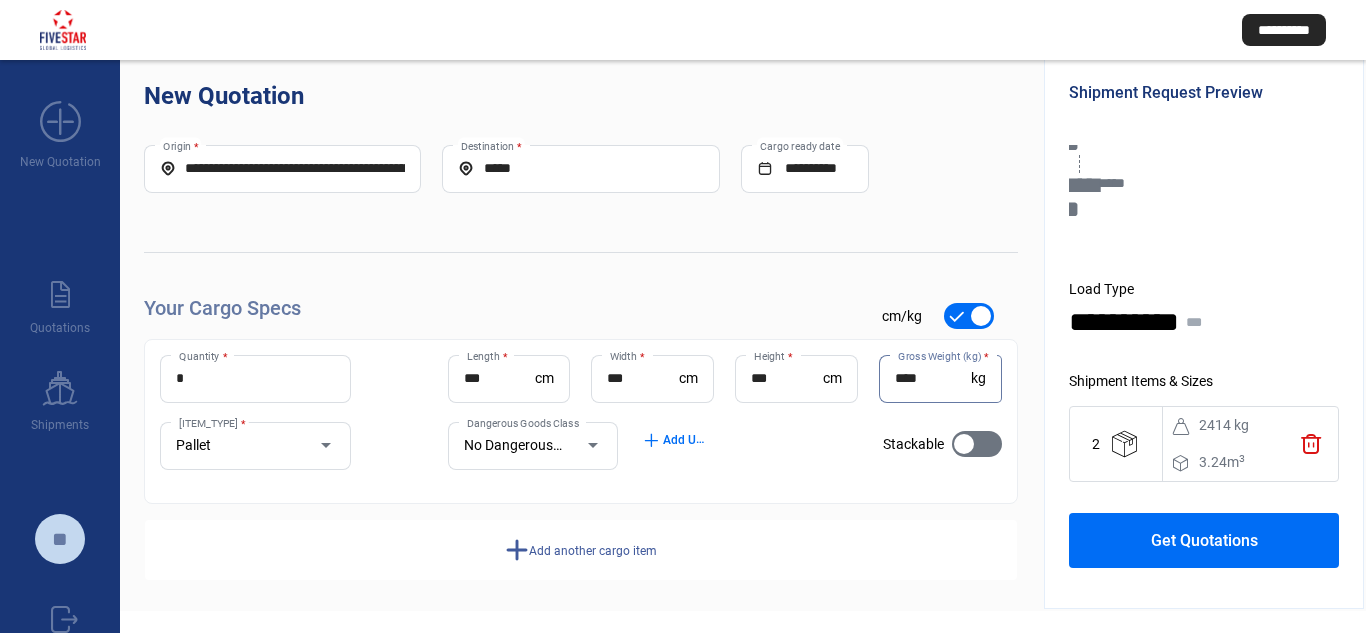 click on "****" at bounding box center (933, 378) 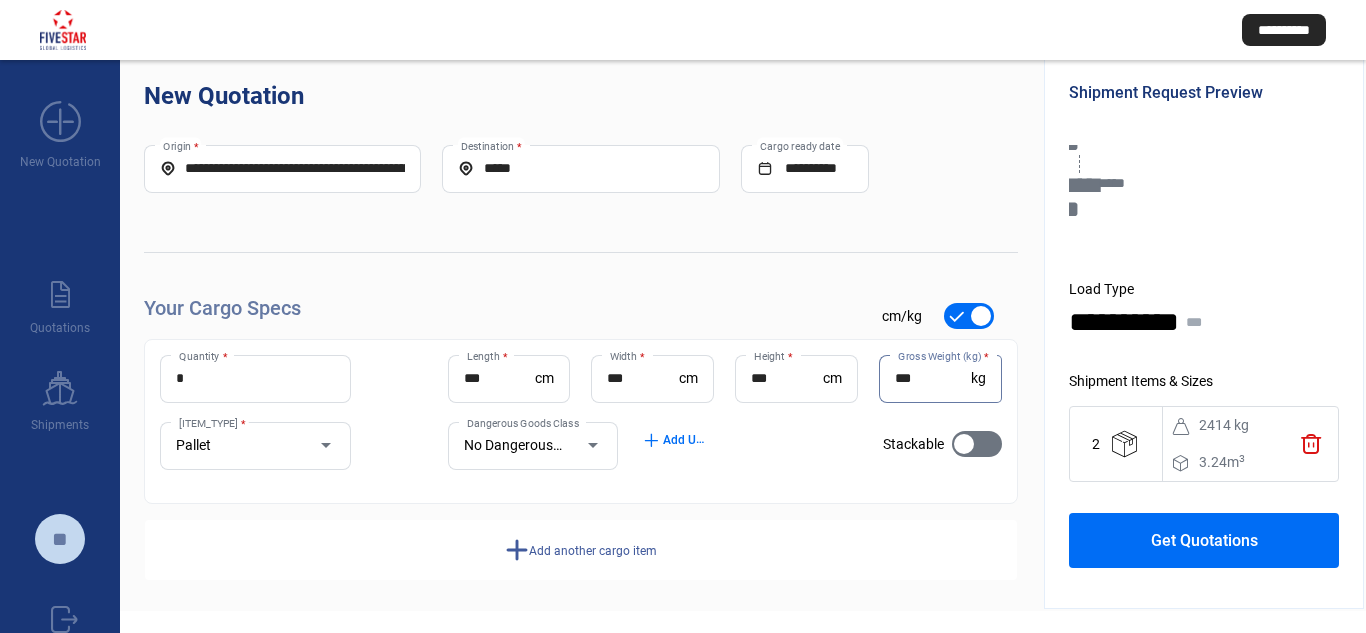 type on "***" 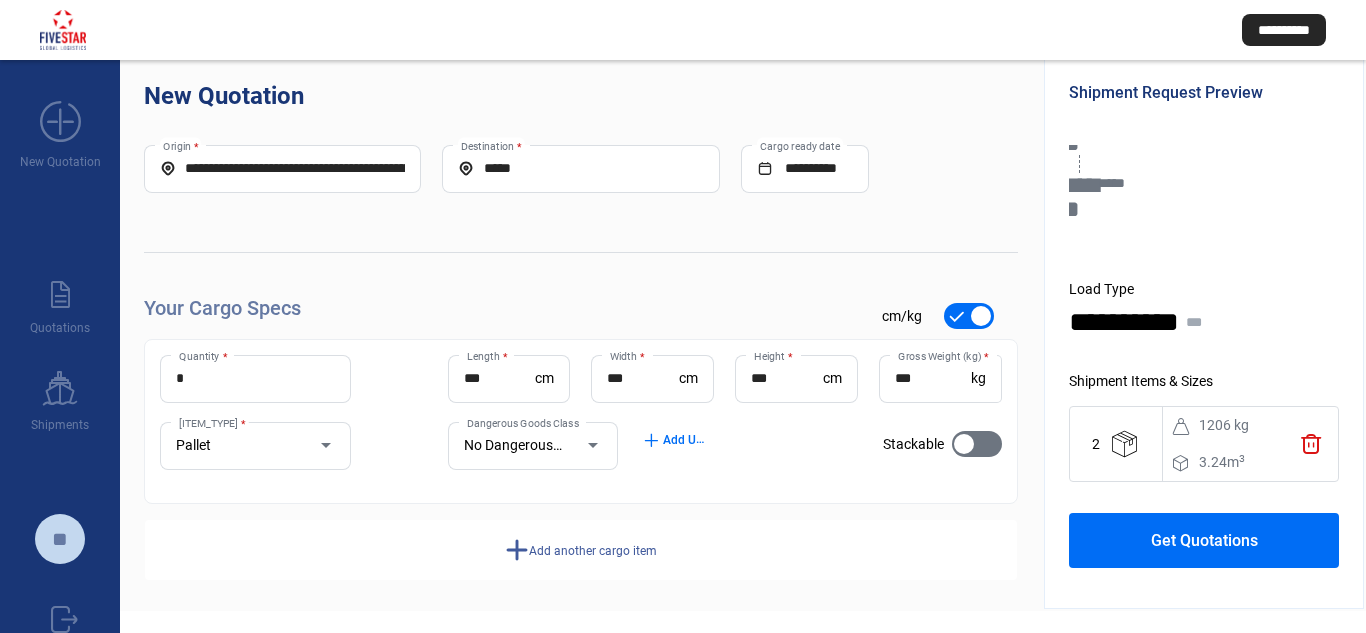 click on "Your Cargo Specs check_mark      cm/kg   *  Quantity * *** Length  * cm *** Width  * cm *** Height  * cm *** Gross Weight (kg)  * kg Pallet Colli Type * No Dangerous Goods Dangerous Goods Class add  Add UN Numbers check_mark    Stackable add  Add another cargo item" at bounding box center [581, 437] 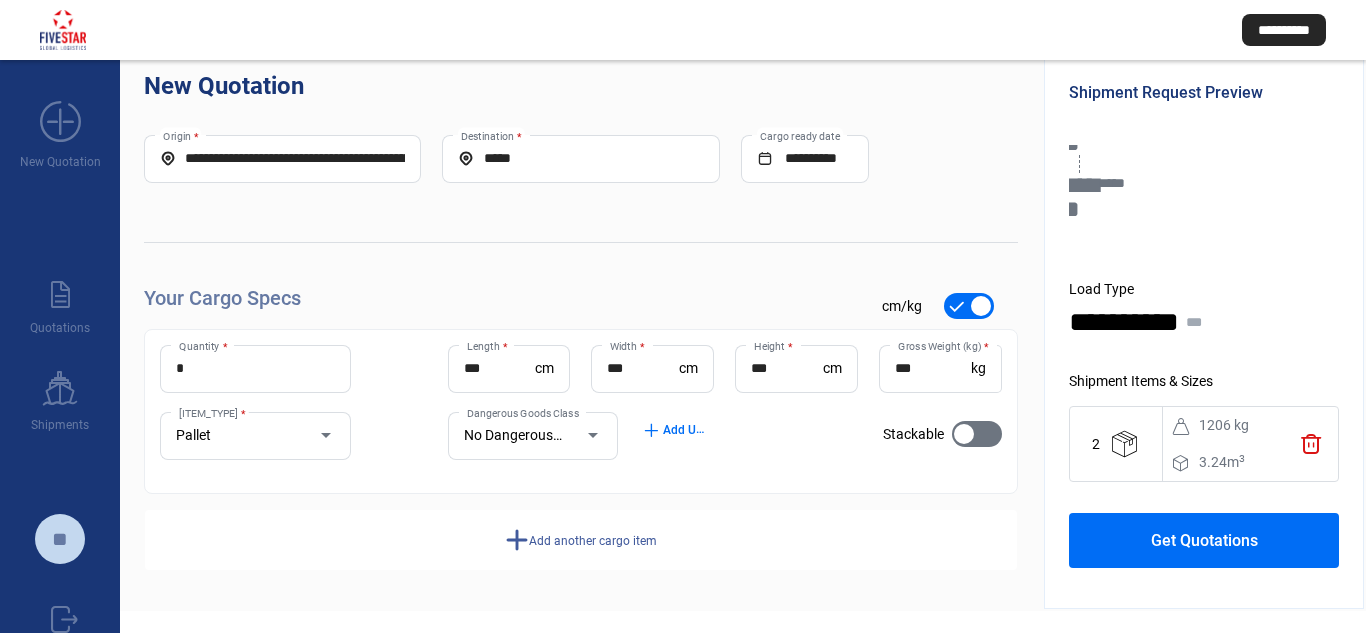 scroll, scrollTop: 0, scrollLeft: 0, axis: both 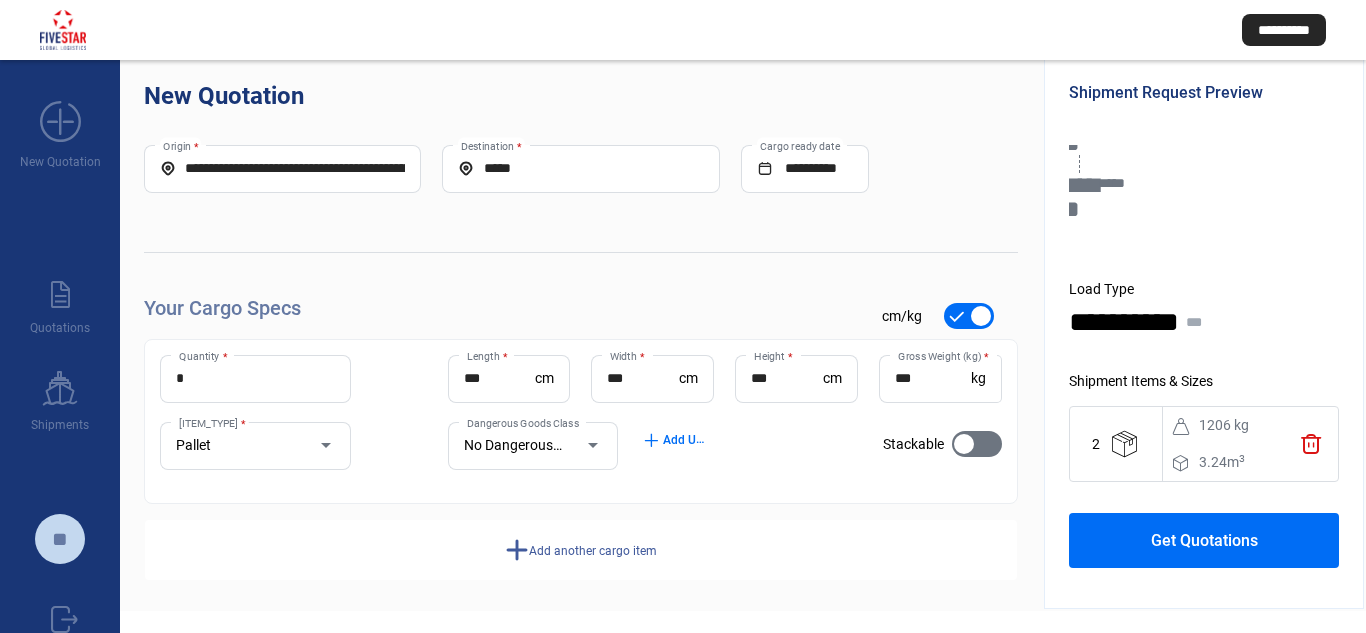 click on "Get Quotations" at bounding box center [1204, 540] 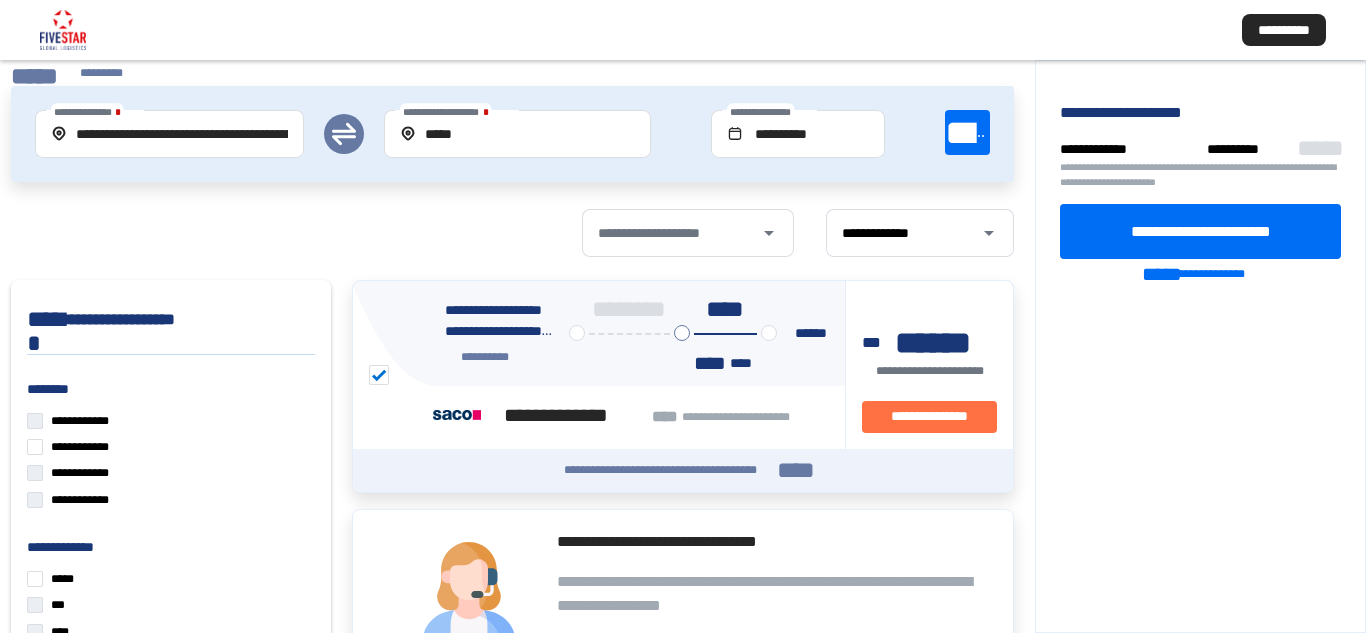 scroll, scrollTop: 40, scrollLeft: 0, axis: vertical 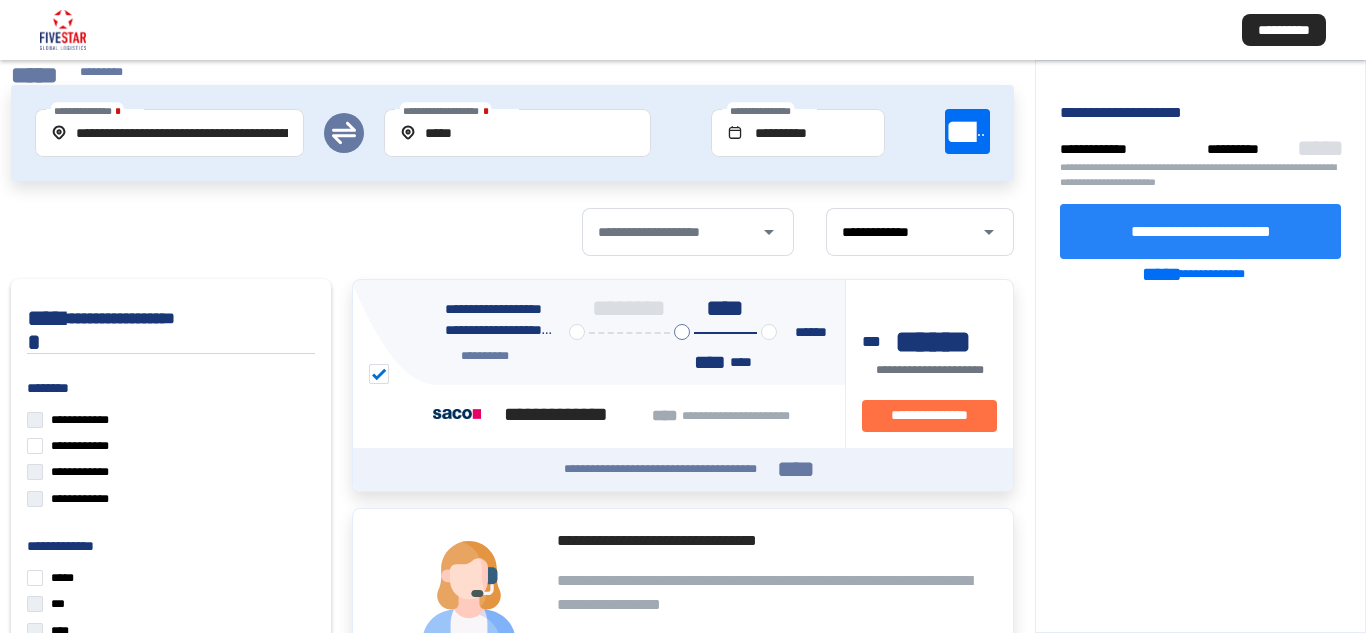 click on "**********" at bounding box center [1201, 230] 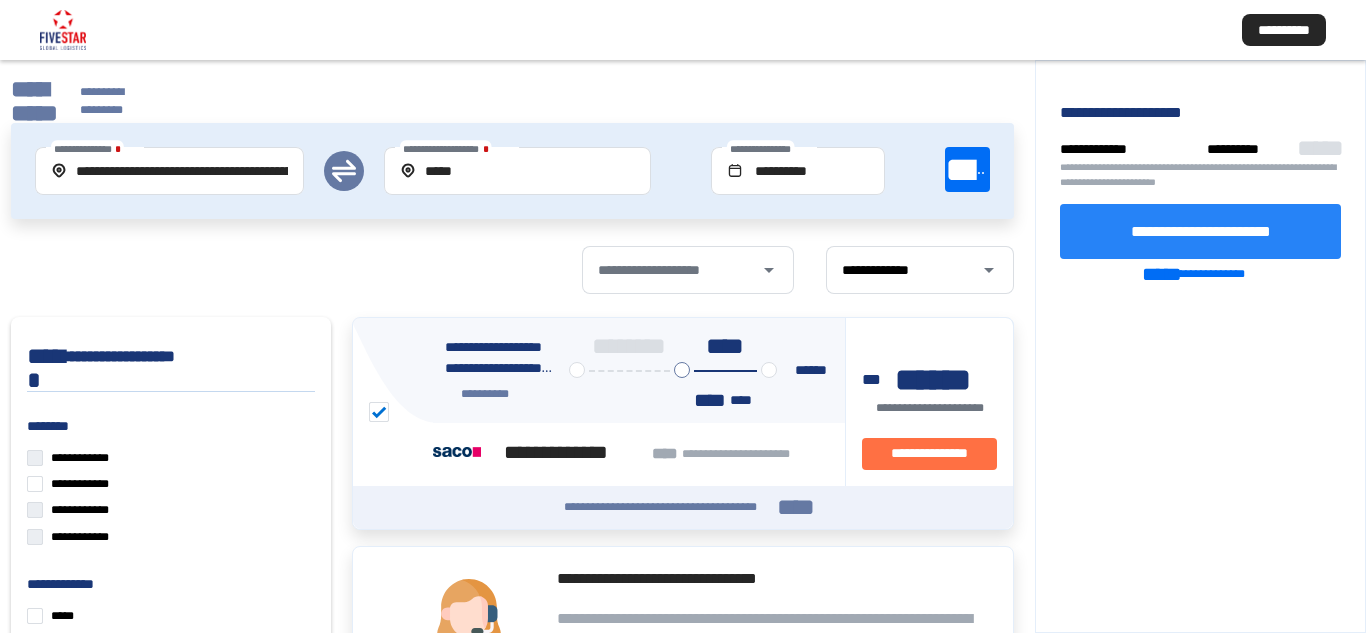 scroll, scrollTop: 0, scrollLeft: 0, axis: both 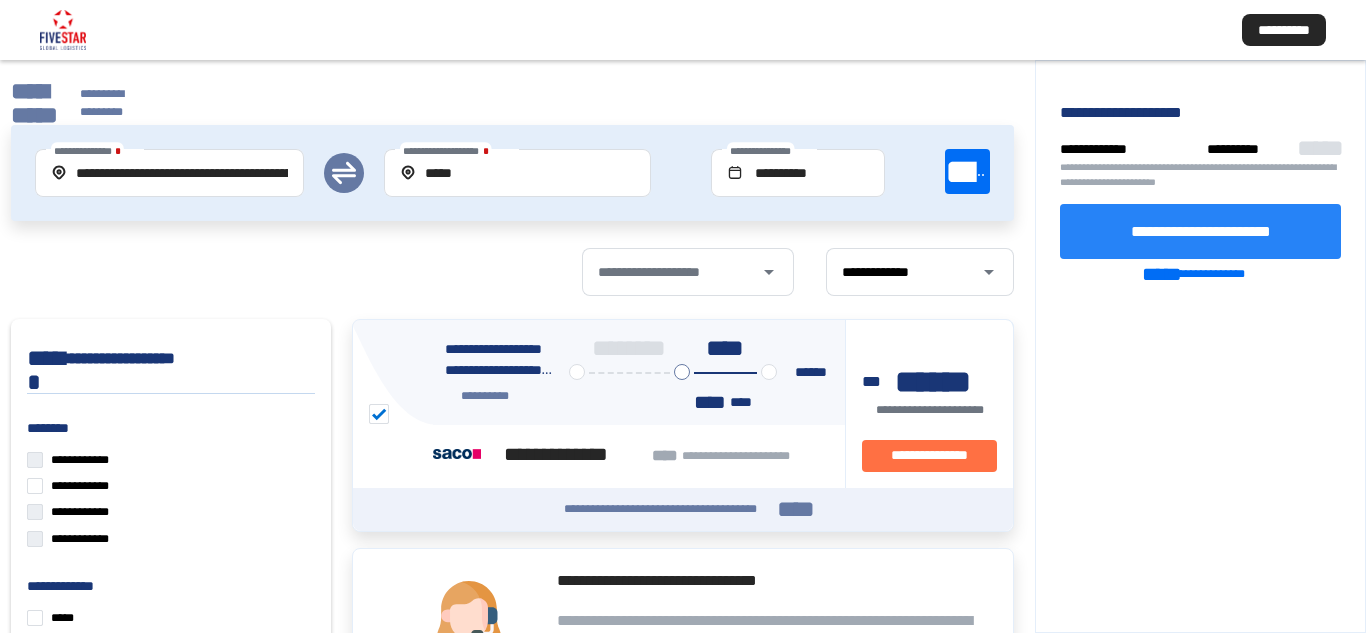 click on "**********" at bounding box center (34, 103) 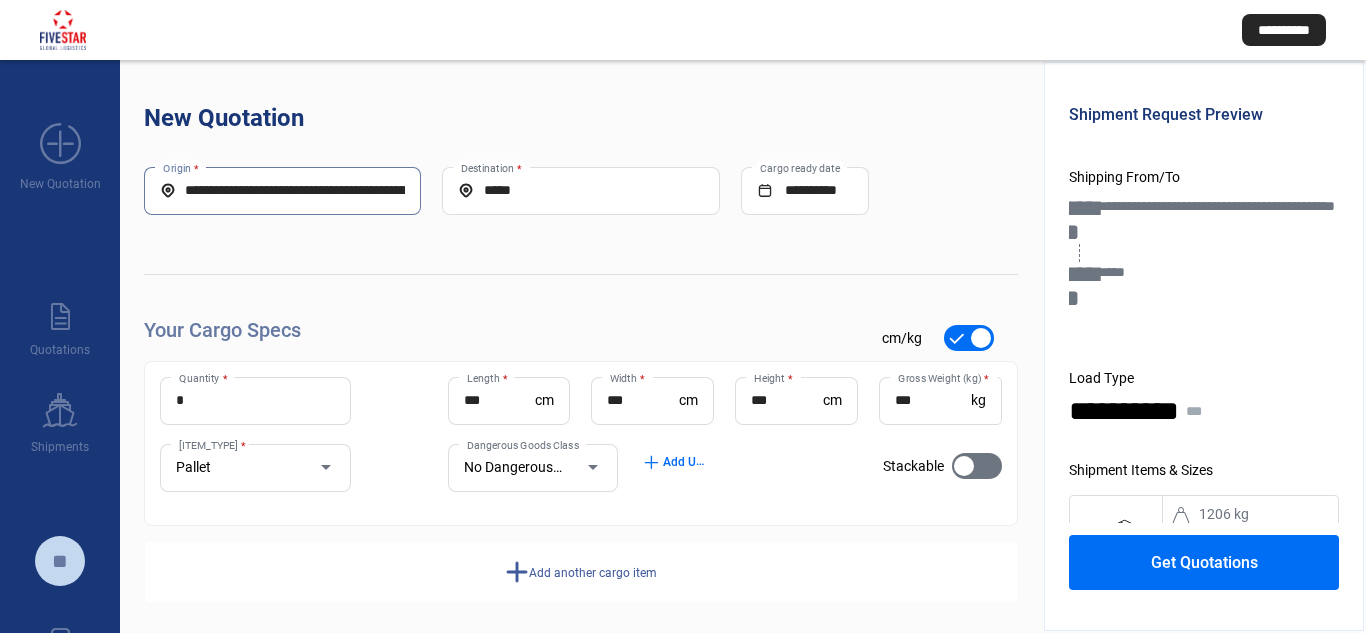 click on "**********" at bounding box center (282, 190) 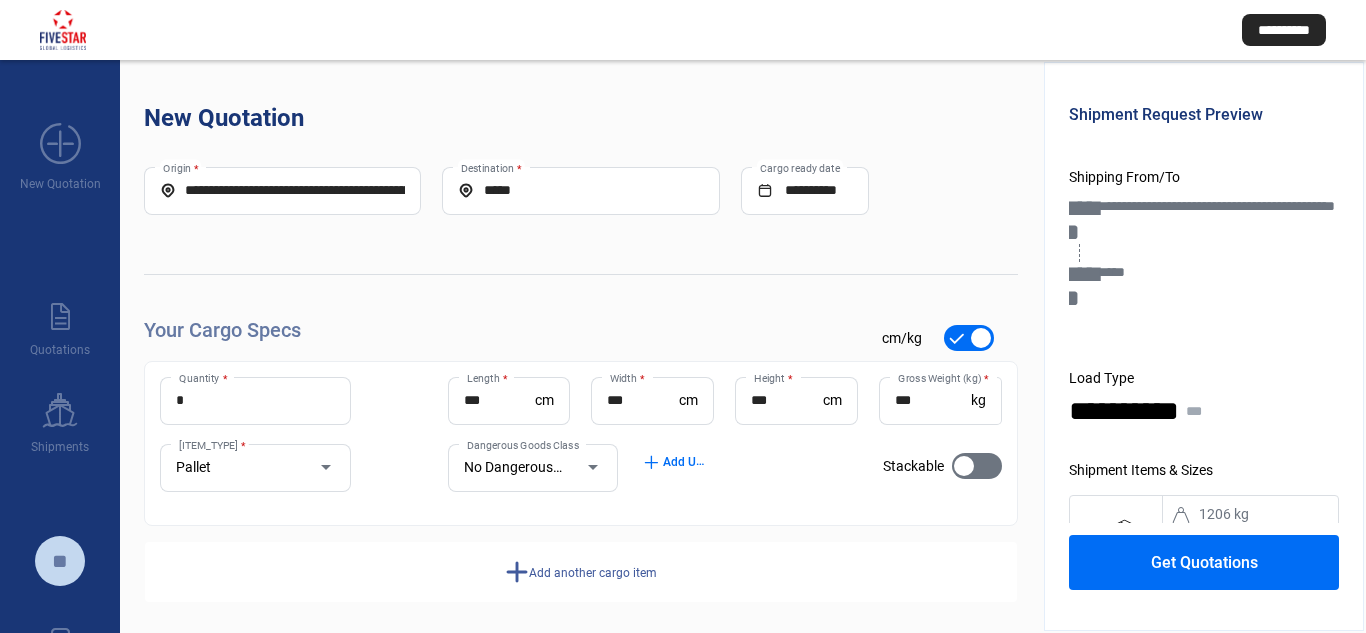 click on "[POSTAL_CODE], [COUNTRY_CODE]  Origin *" at bounding box center [282, 191] 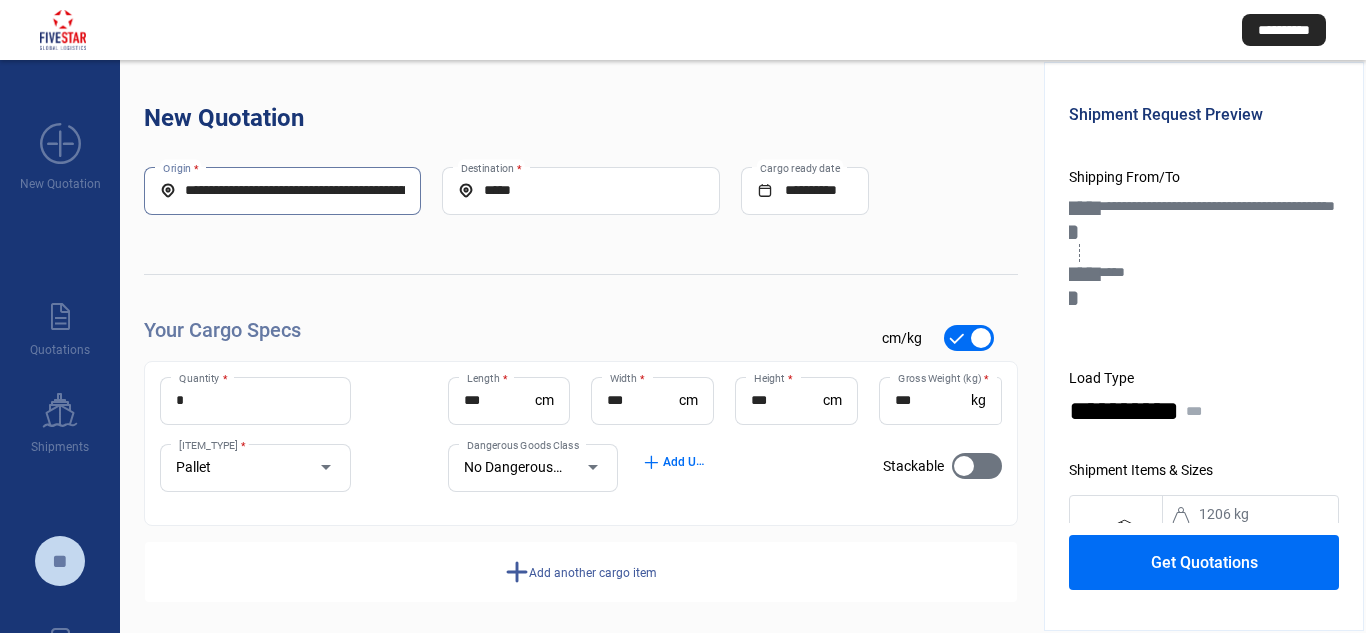 click on "**********" at bounding box center [282, 190] 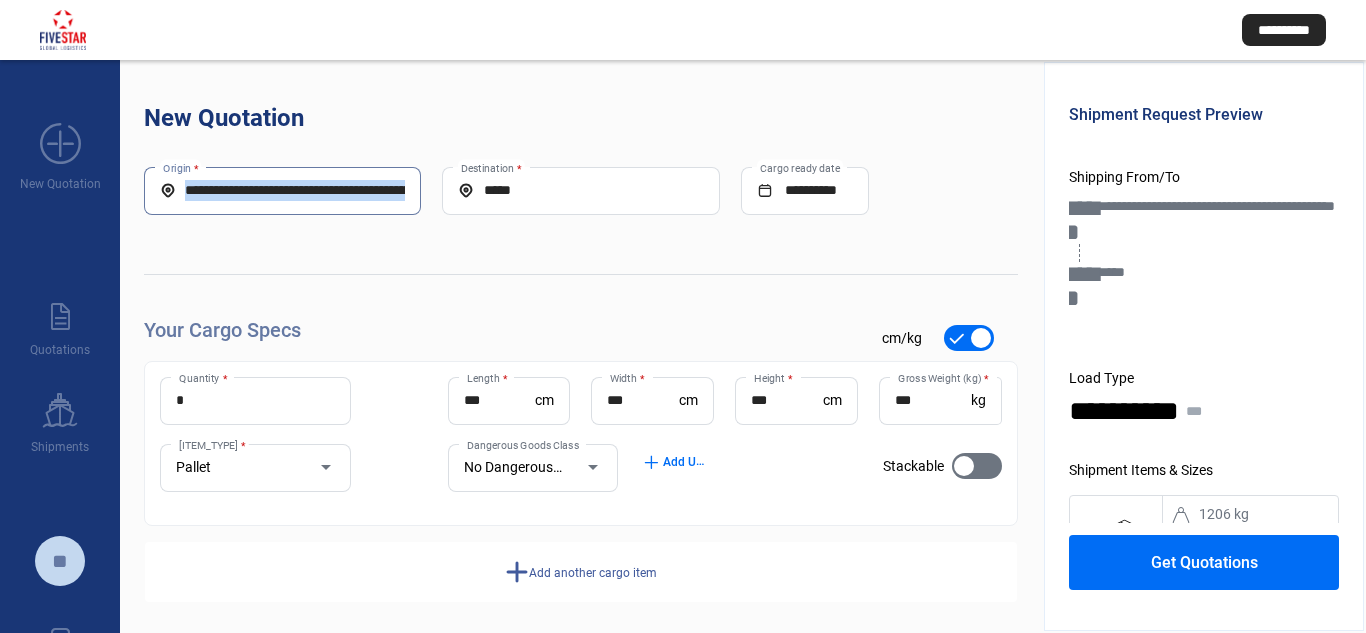 click on "[POSTAL_CODE], [COUNTRY_CODE]  Origin *" at bounding box center [282, 191] 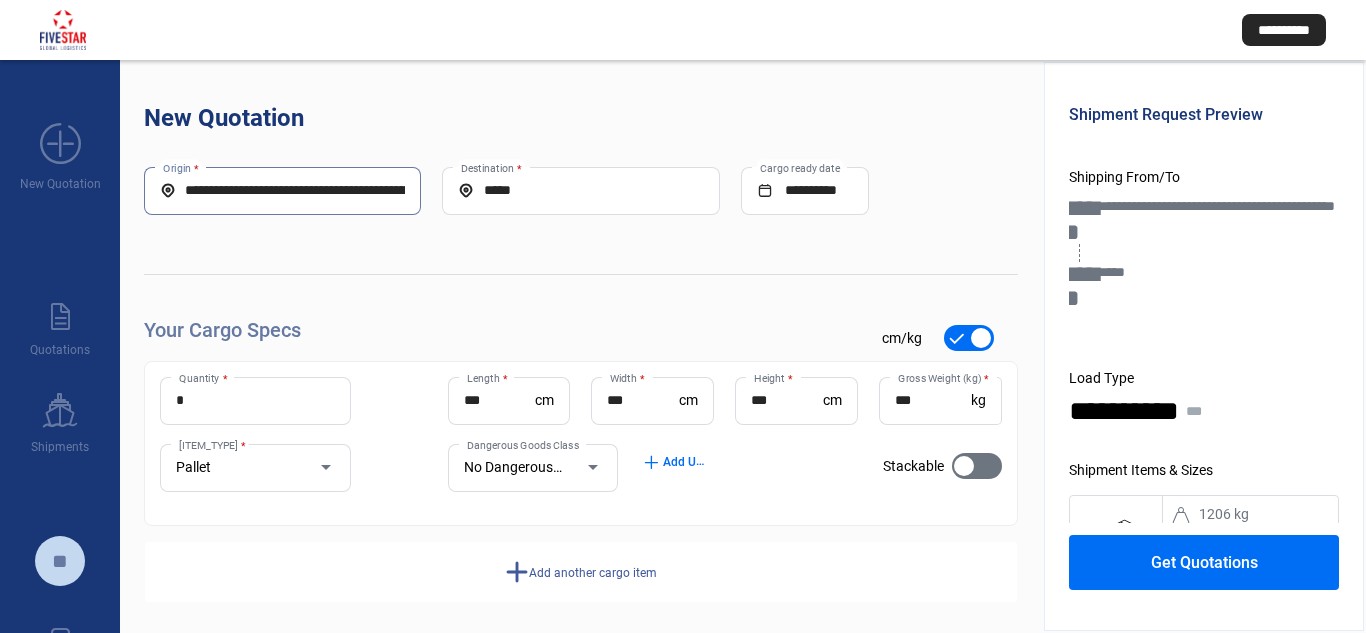 click on "[POSTAL_CODE], [COUNTRY_CODE]  Origin *" at bounding box center (282, 191) 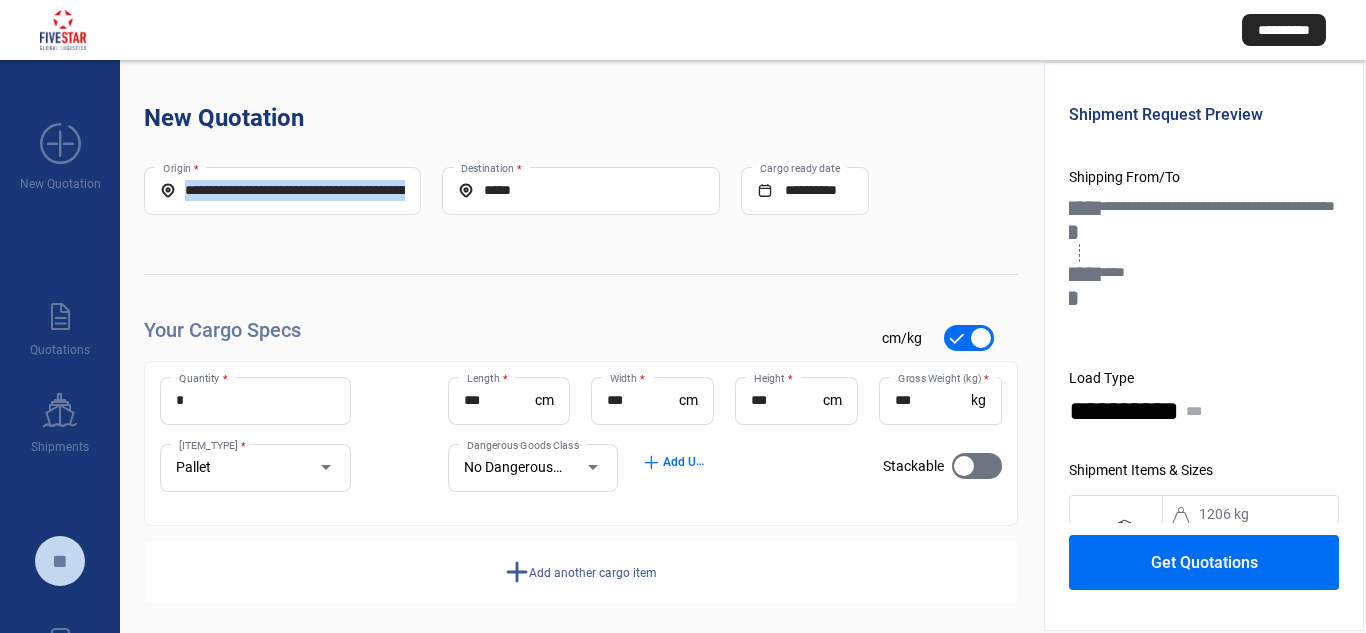 click on "[POSTAL_CODE], [COUNTRY_CODE]  Origin *" at bounding box center (282, 191) 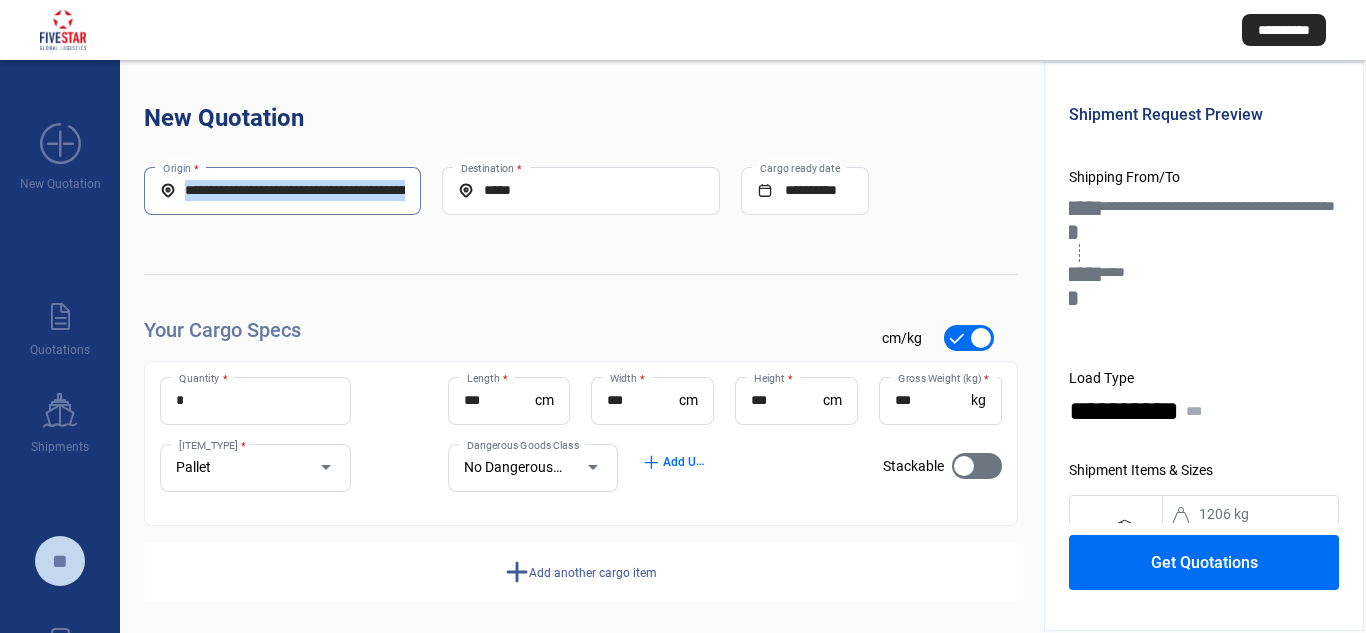 click on "[POSTAL_CODE], [COUNTRY_CODE]  Origin *" at bounding box center [282, 191] 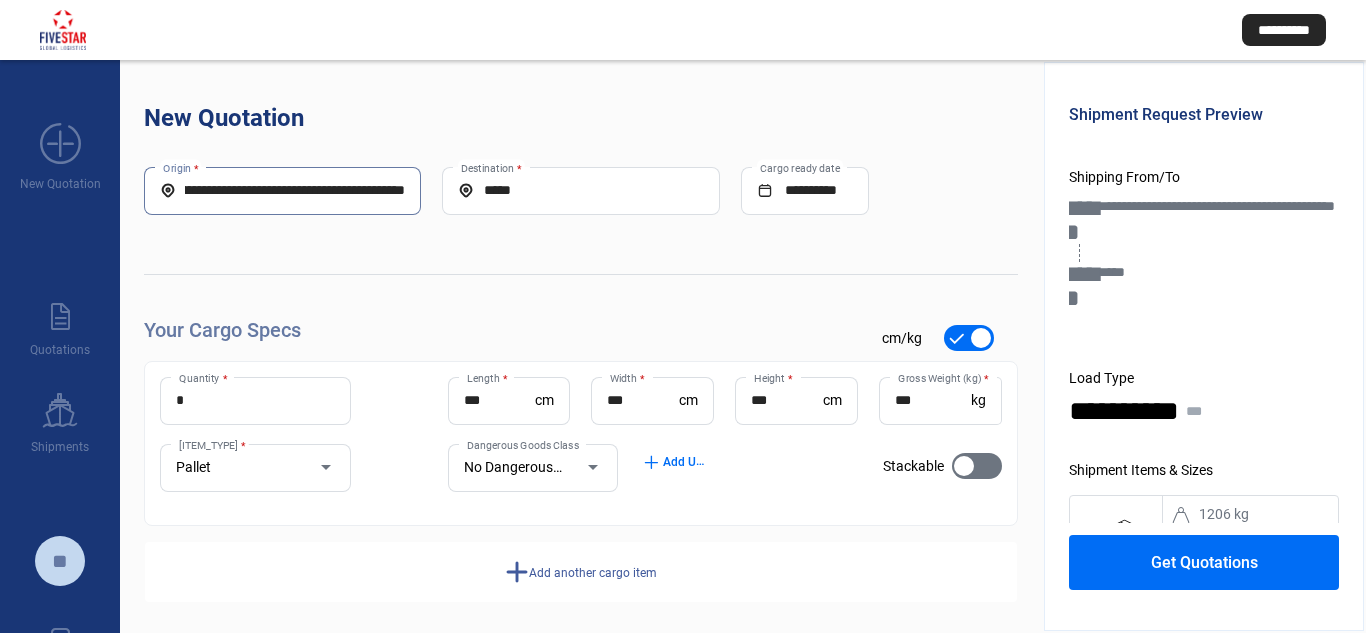 scroll, scrollTop: 0, scrollLeft: 102, axis: horizontal 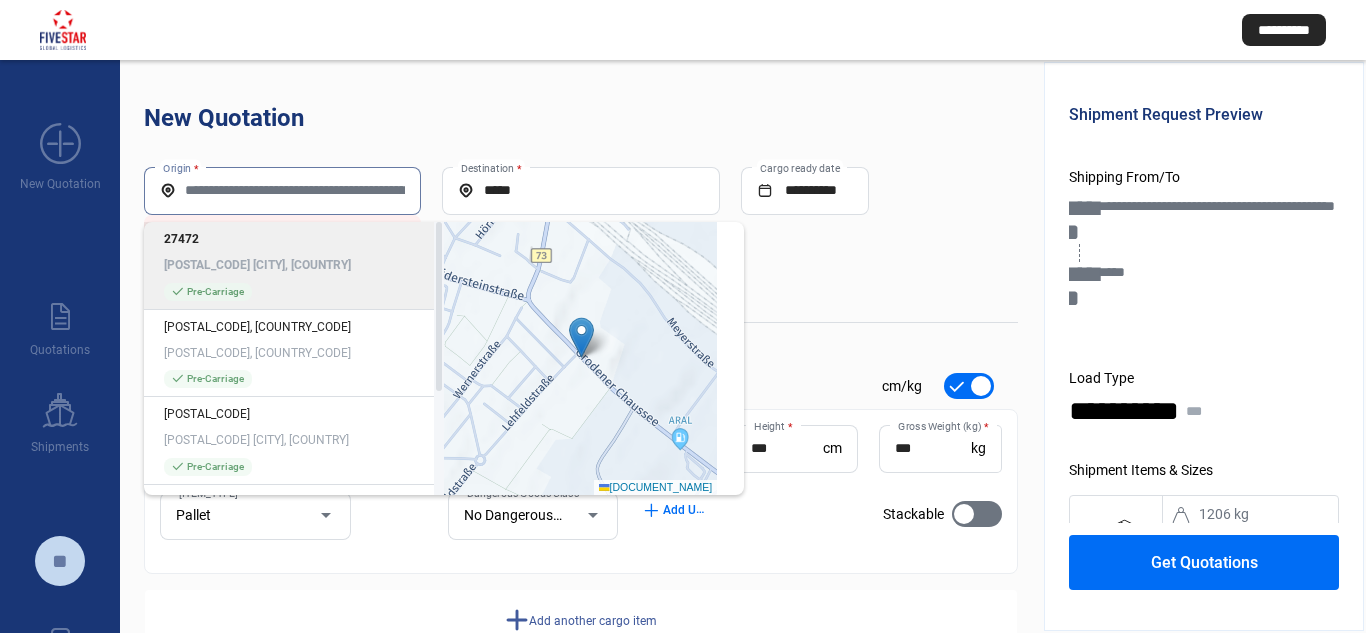 click on "Origin *" at bounding box center [282, 190] 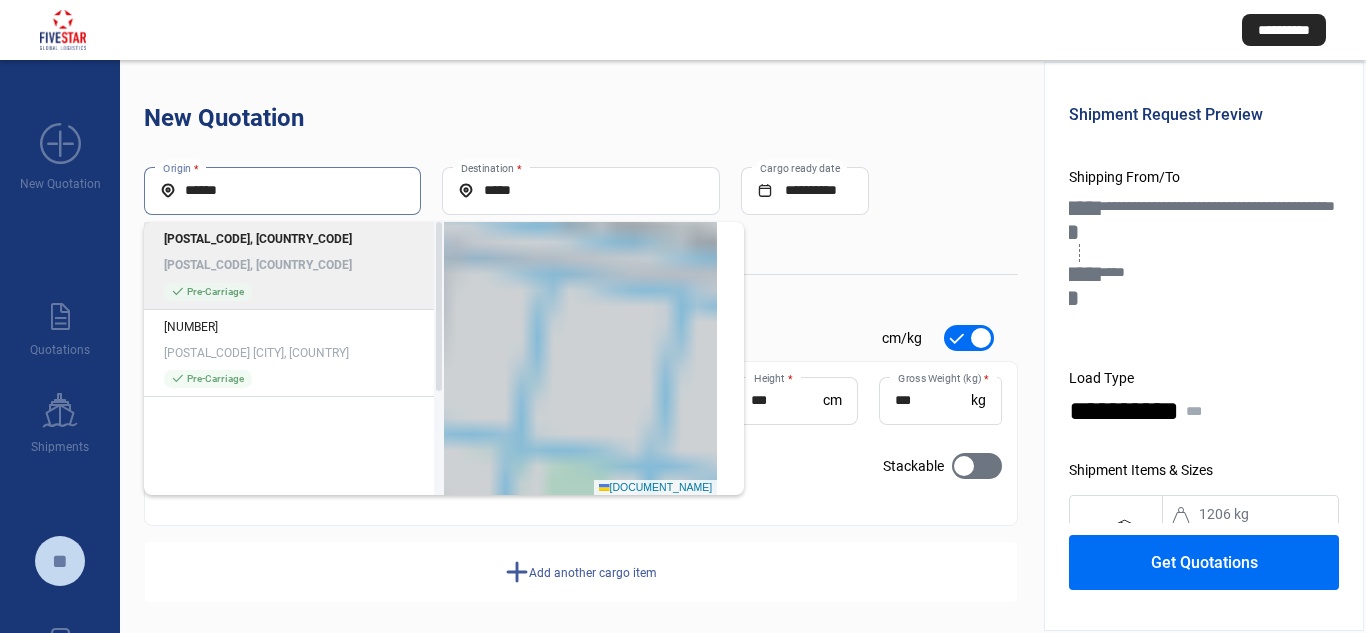 type on "*****" 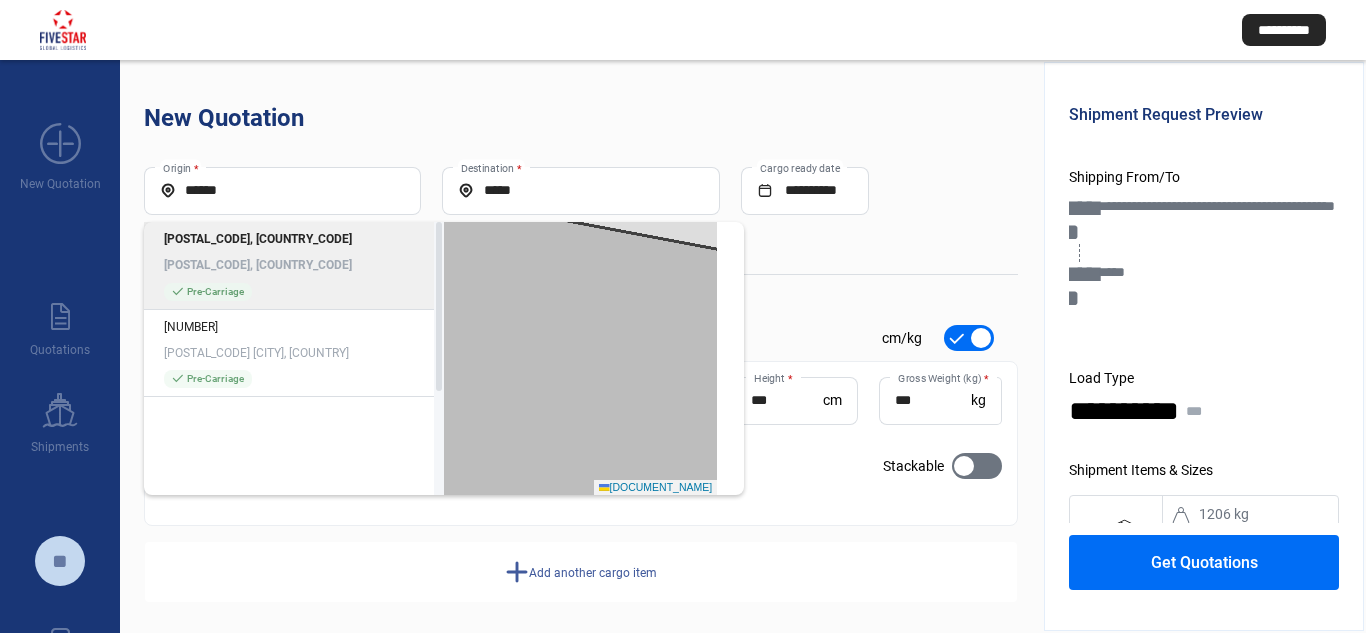 click on "[POSTAL_CODE], [COUNTRY_CODE]" at bounding box center (294, 265) 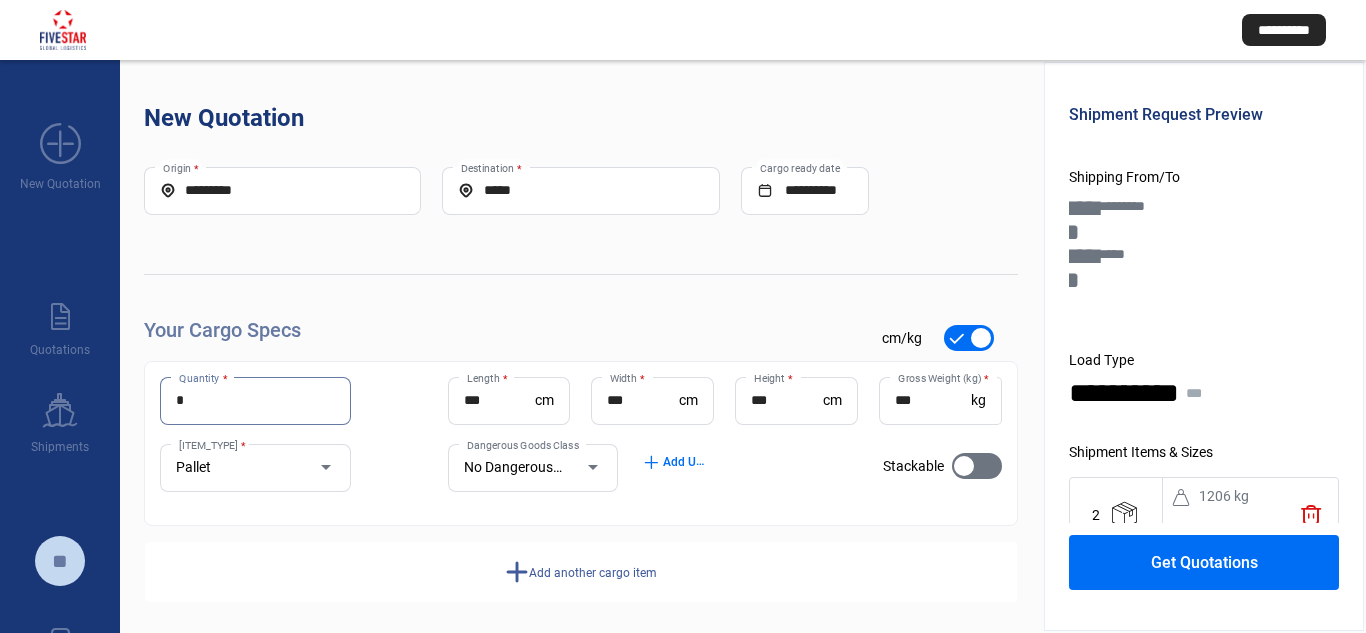 click on "*" at bounding box center (255, 400) 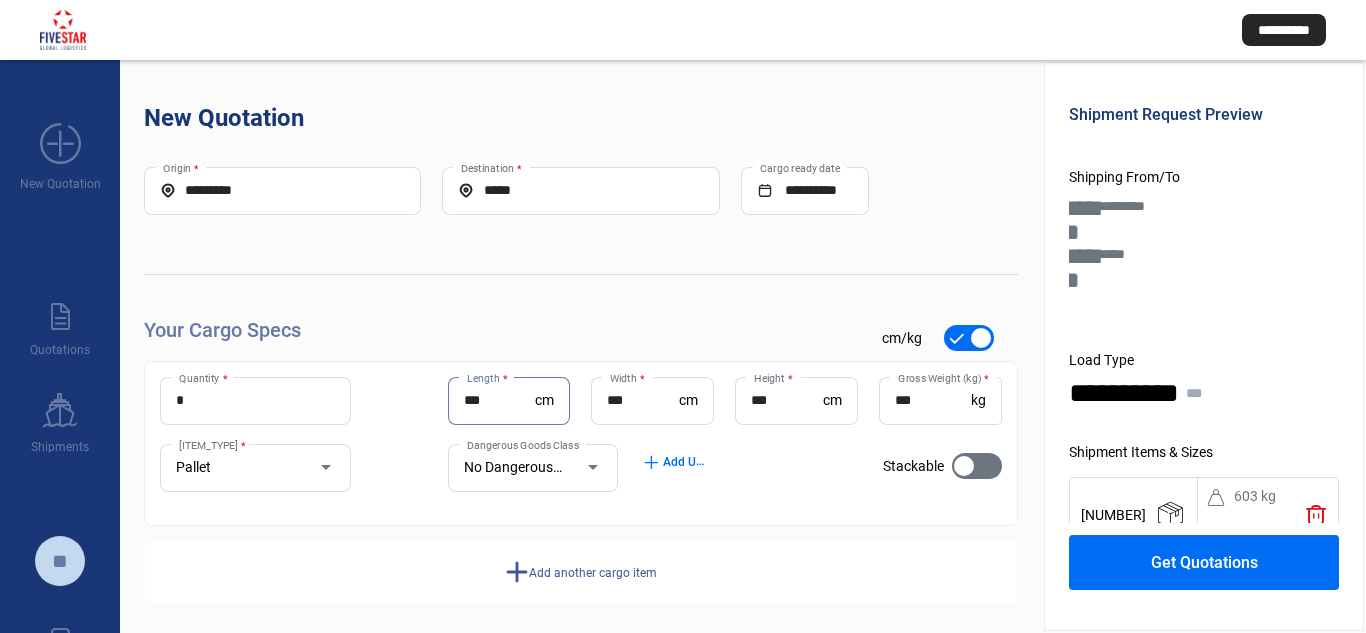 click on "***" at bounding box center [500, 400] 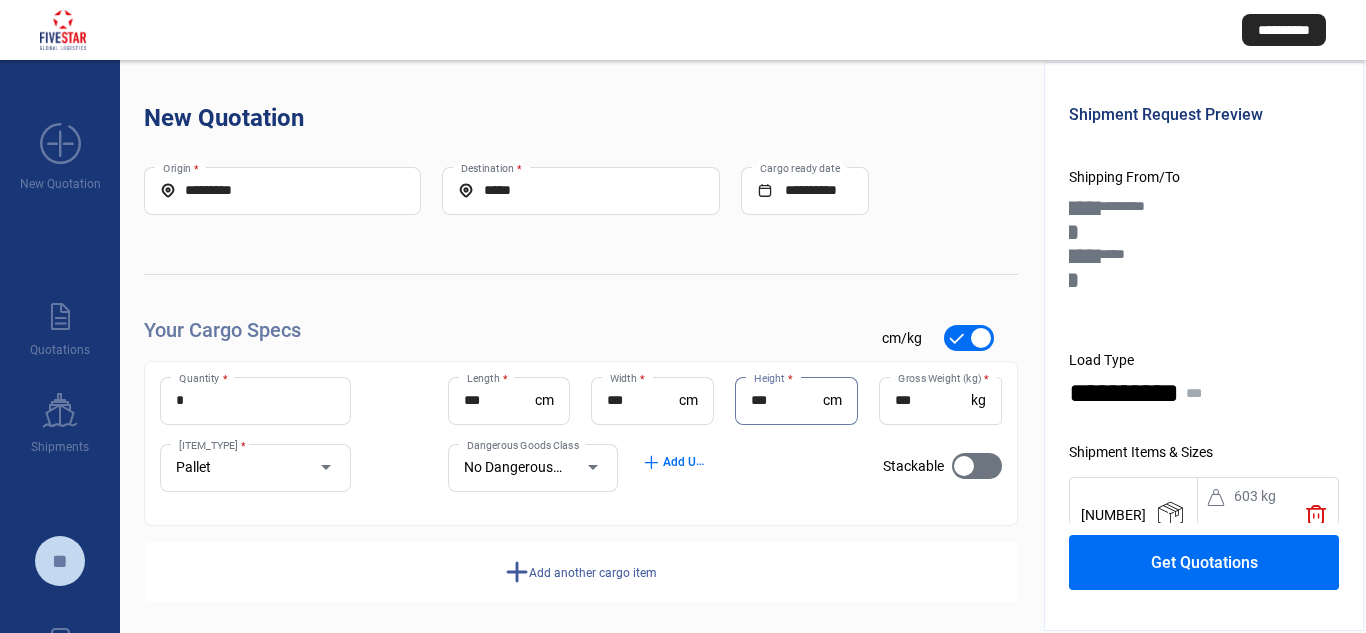 type on "***" 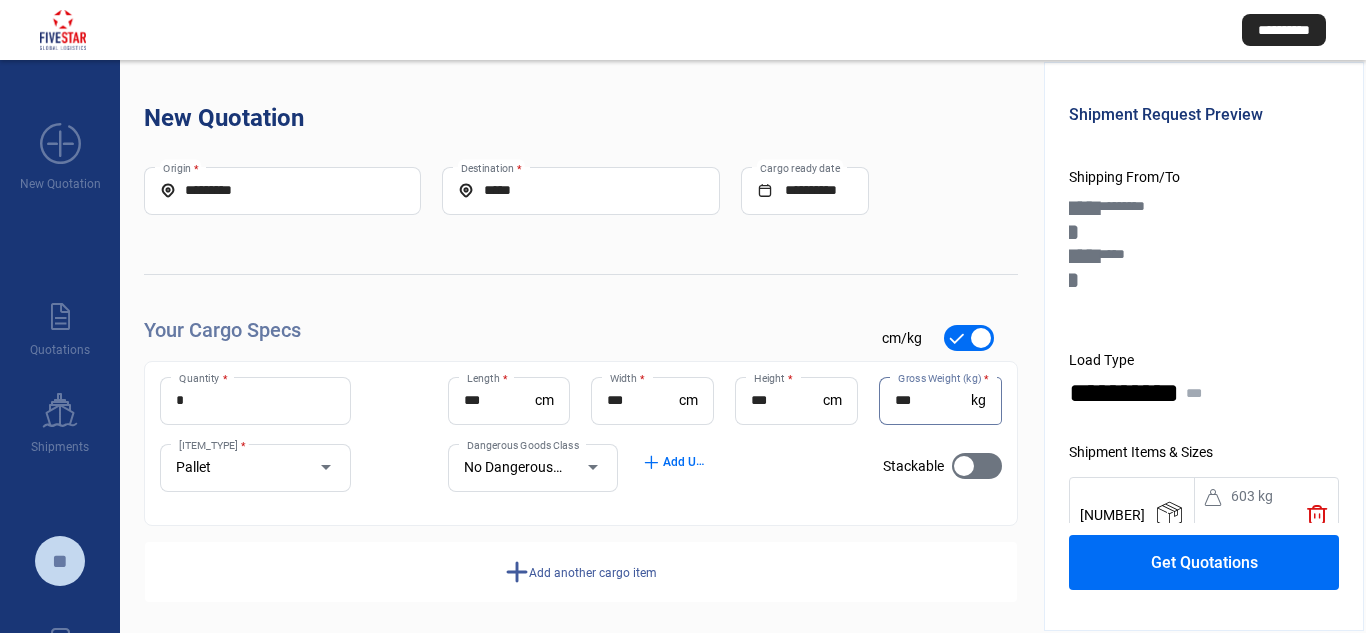 type on "***" 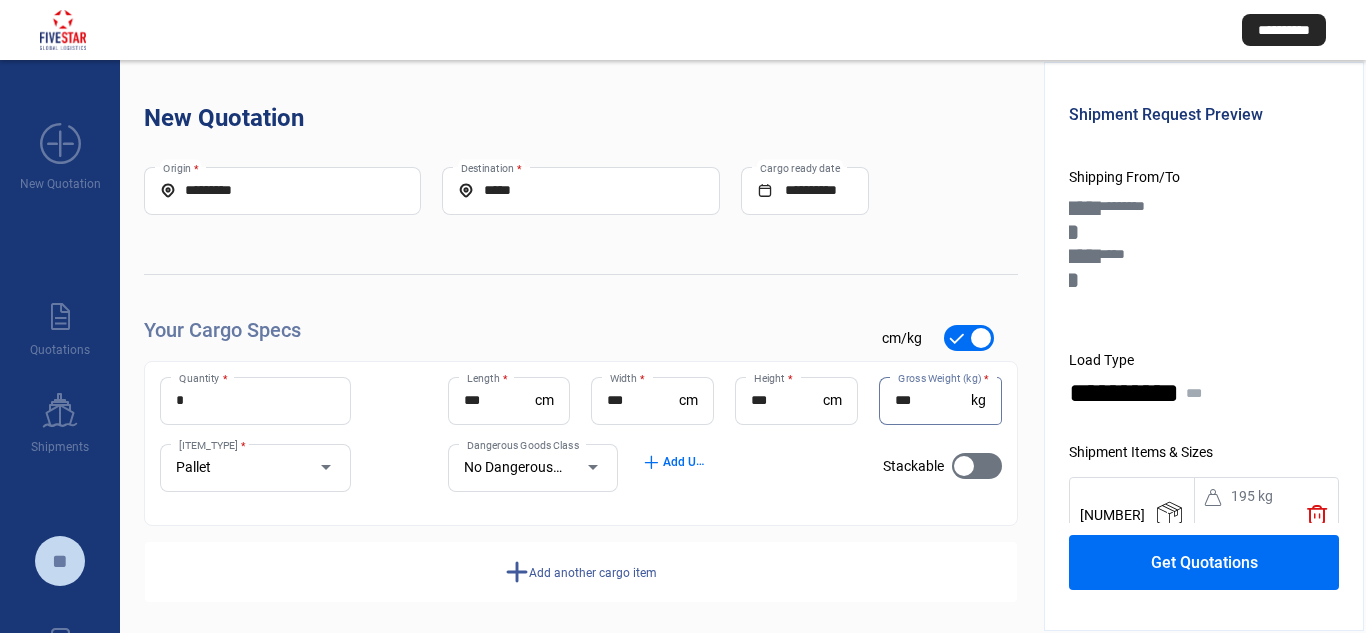 click on "Get Quotations" at bounding box center [1204, 562] 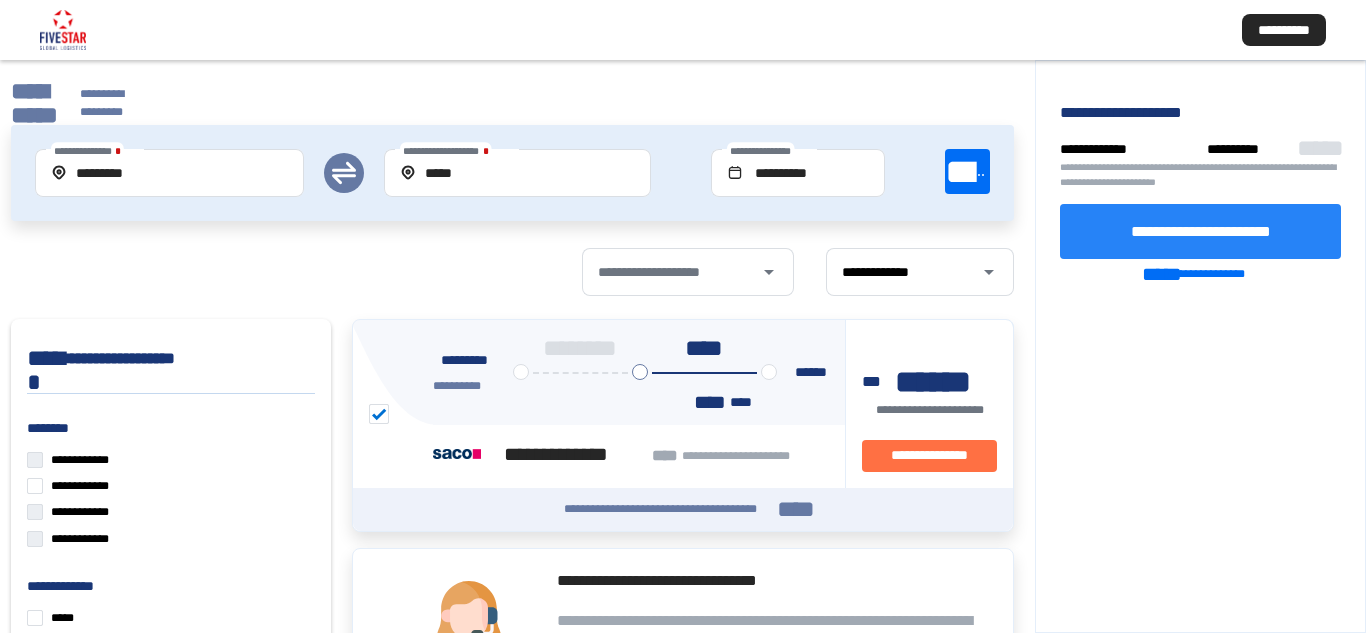 click on "**********" at bounding box center (1200, 231) 